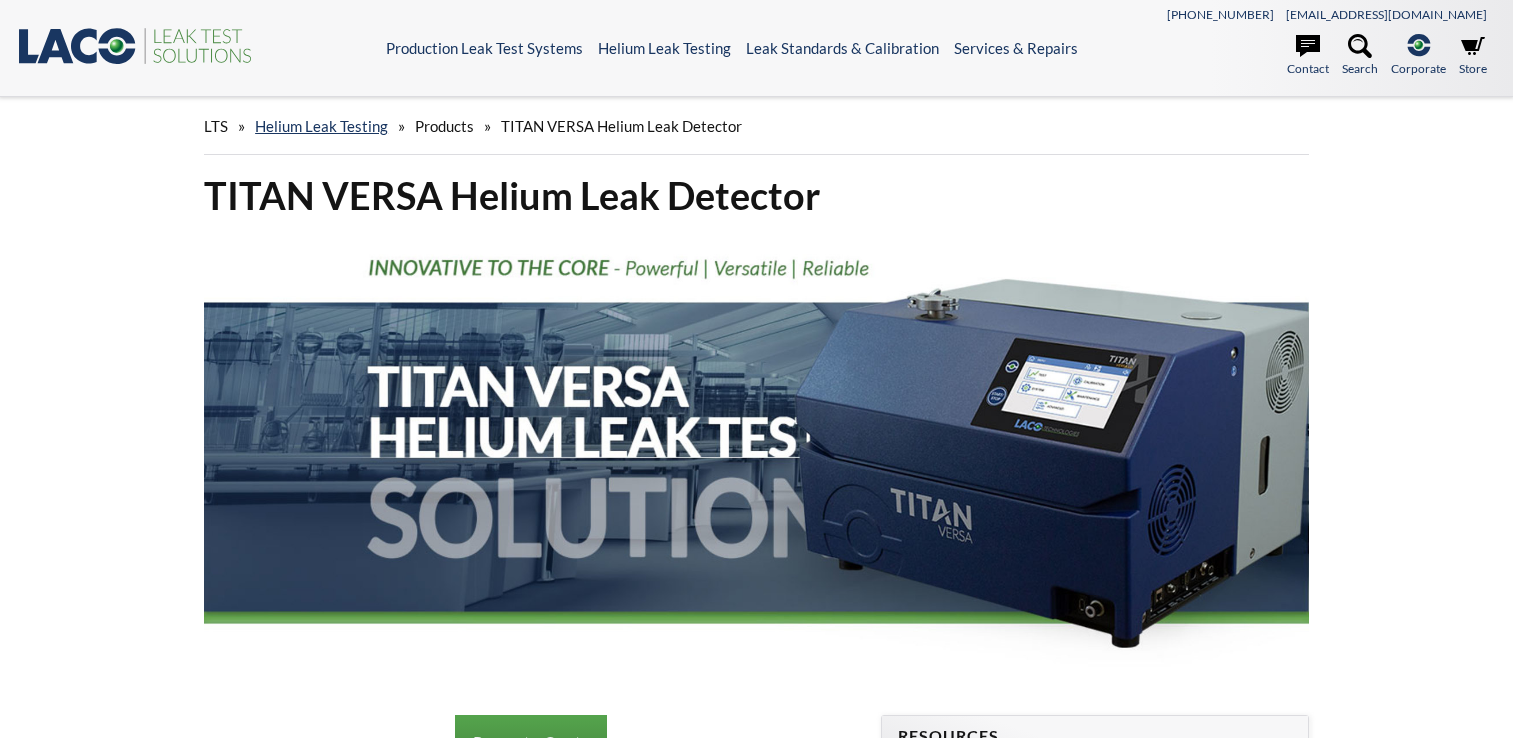 scroll, scrollTop: 0, scrollLeft: 0, axis: both 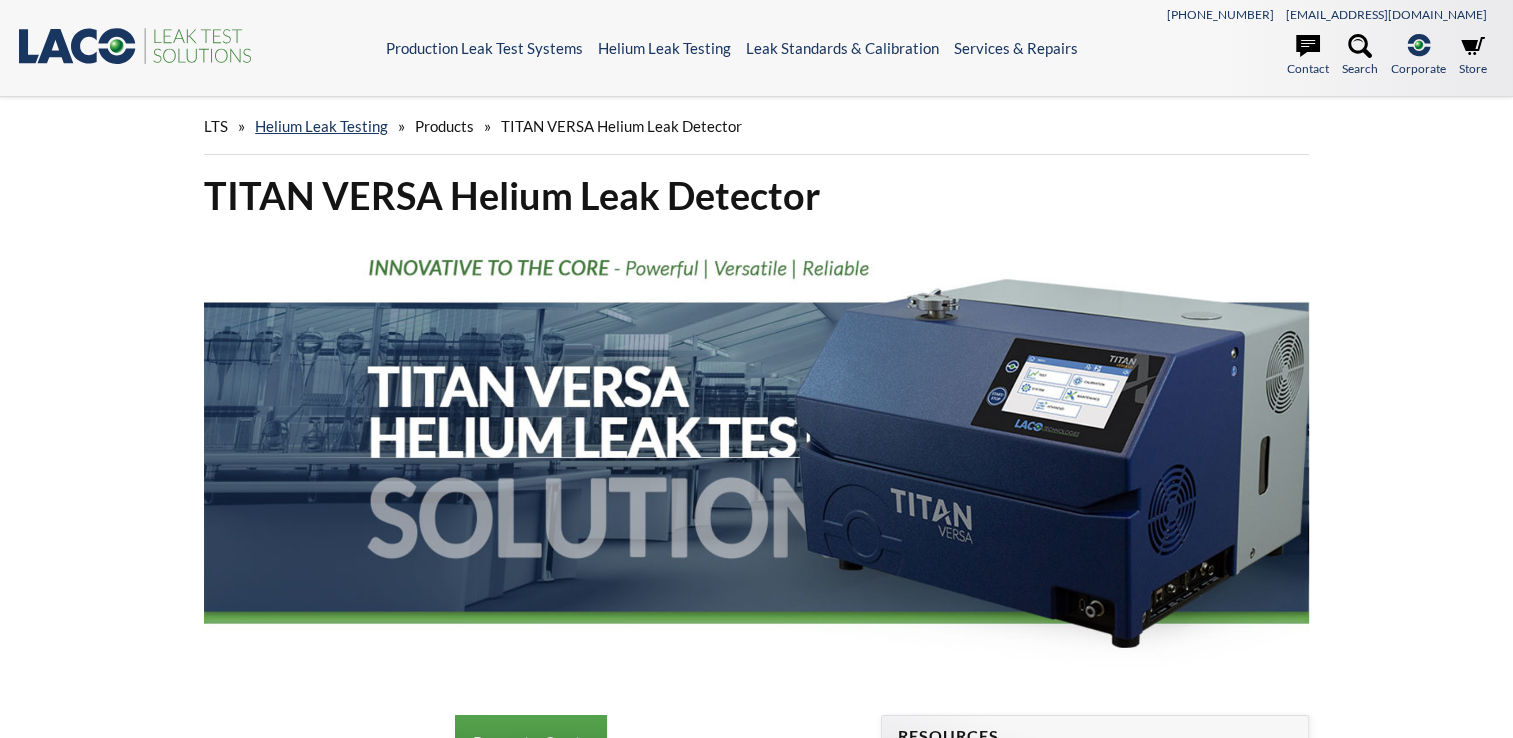 select 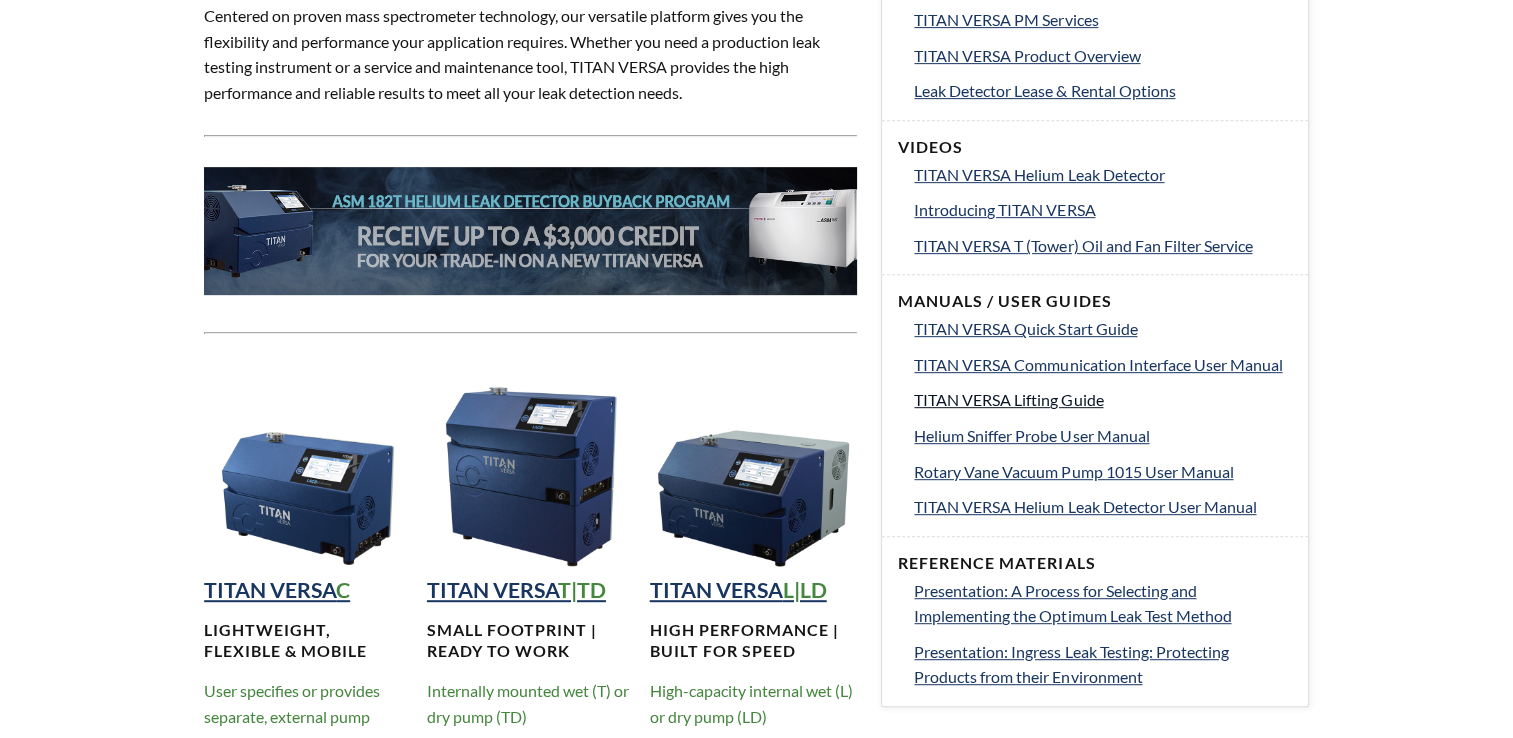 scroll, scrollTop: 927, scrollLeft: 0, axis: vertical 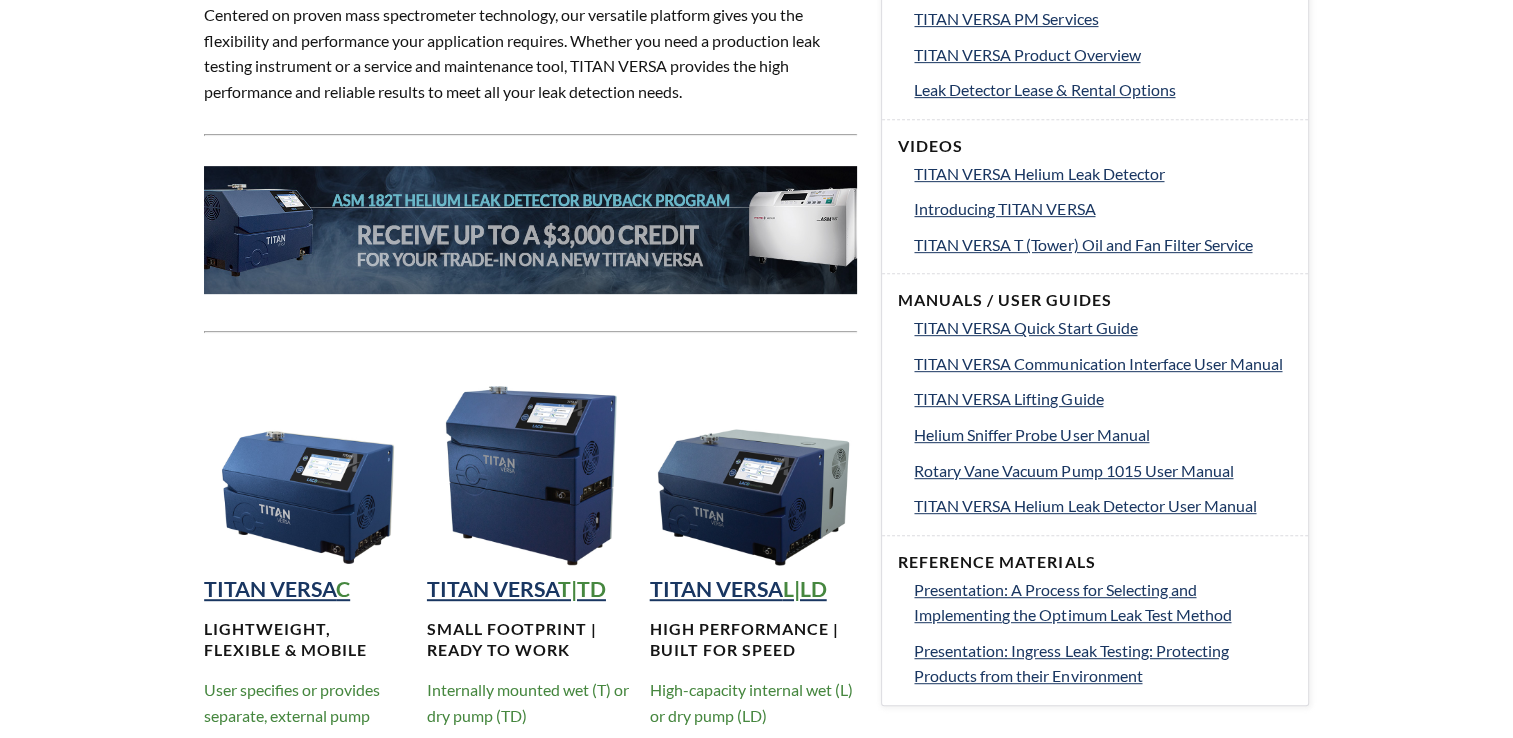 click at bounding box center (531, 467) 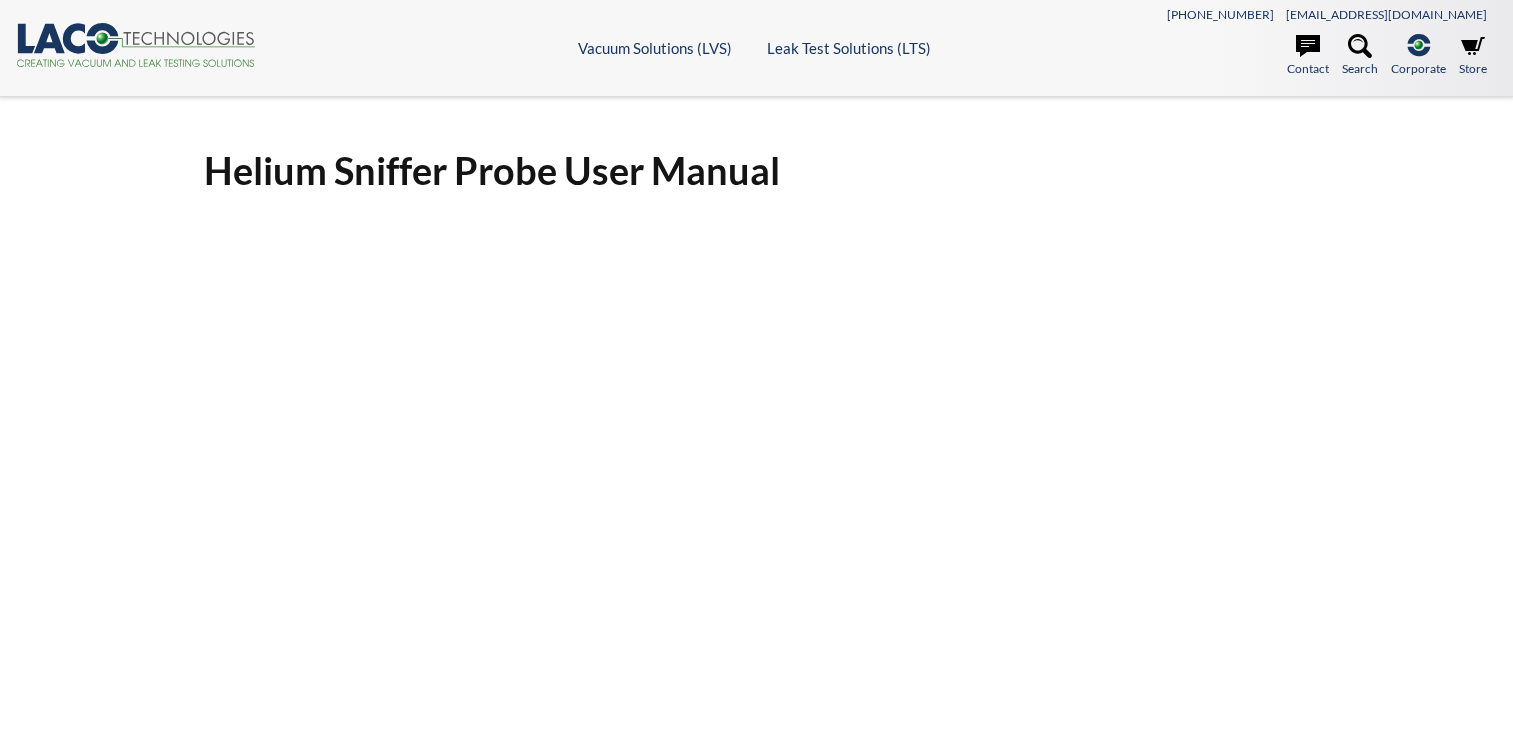 scroll, scrollTop: 0, scrollLeft: 0, axis: both 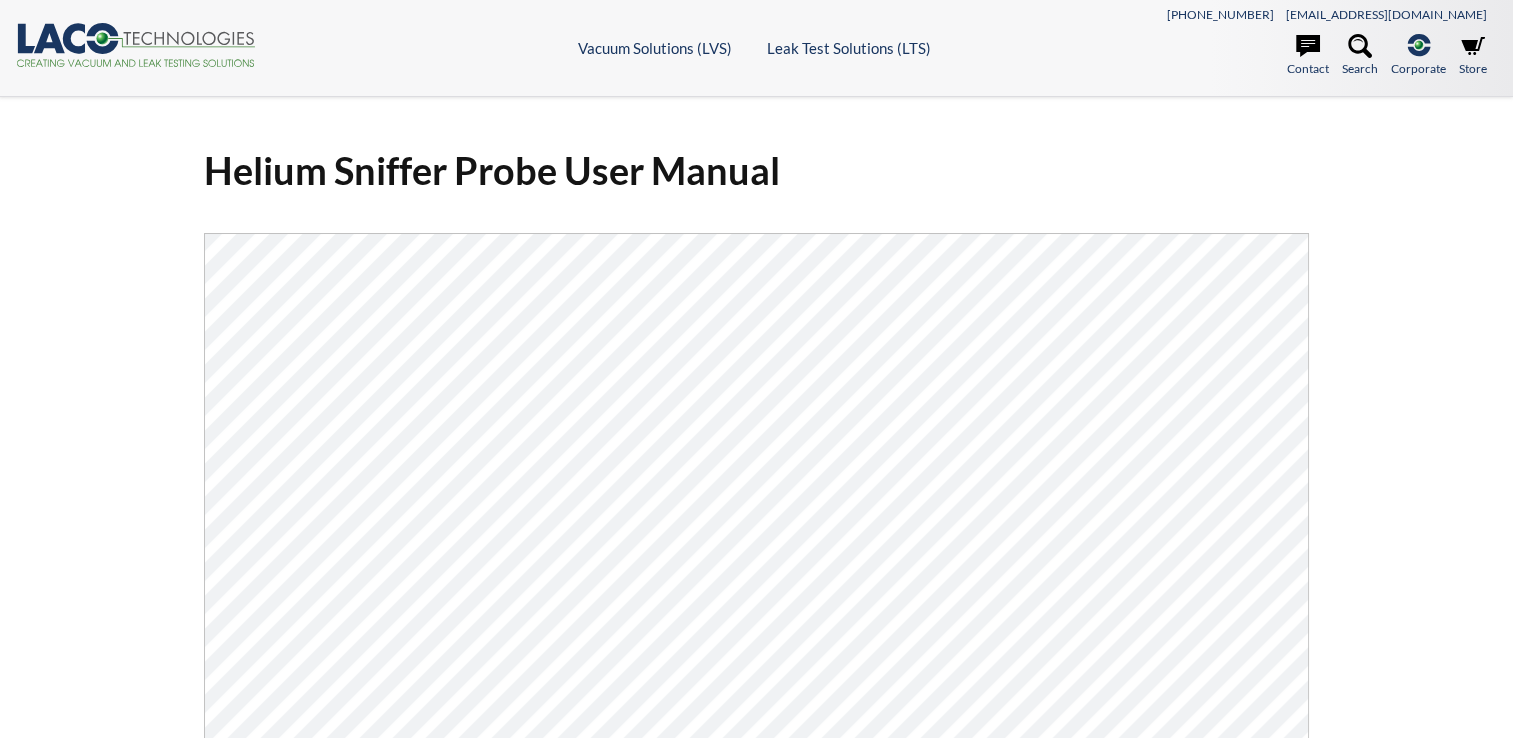 select 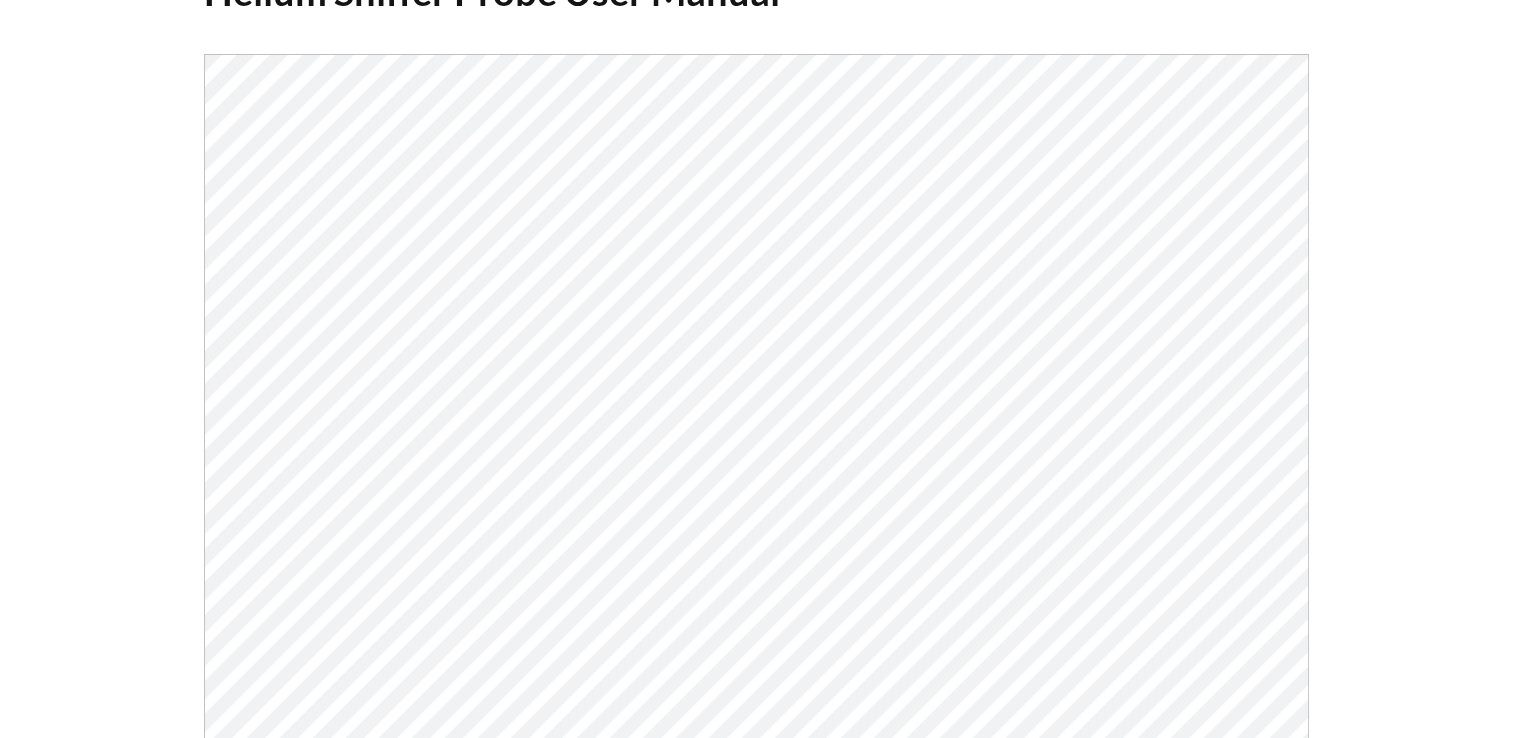 scroll, scrollTop: 80, scrollLeft: 0, axis: vertical 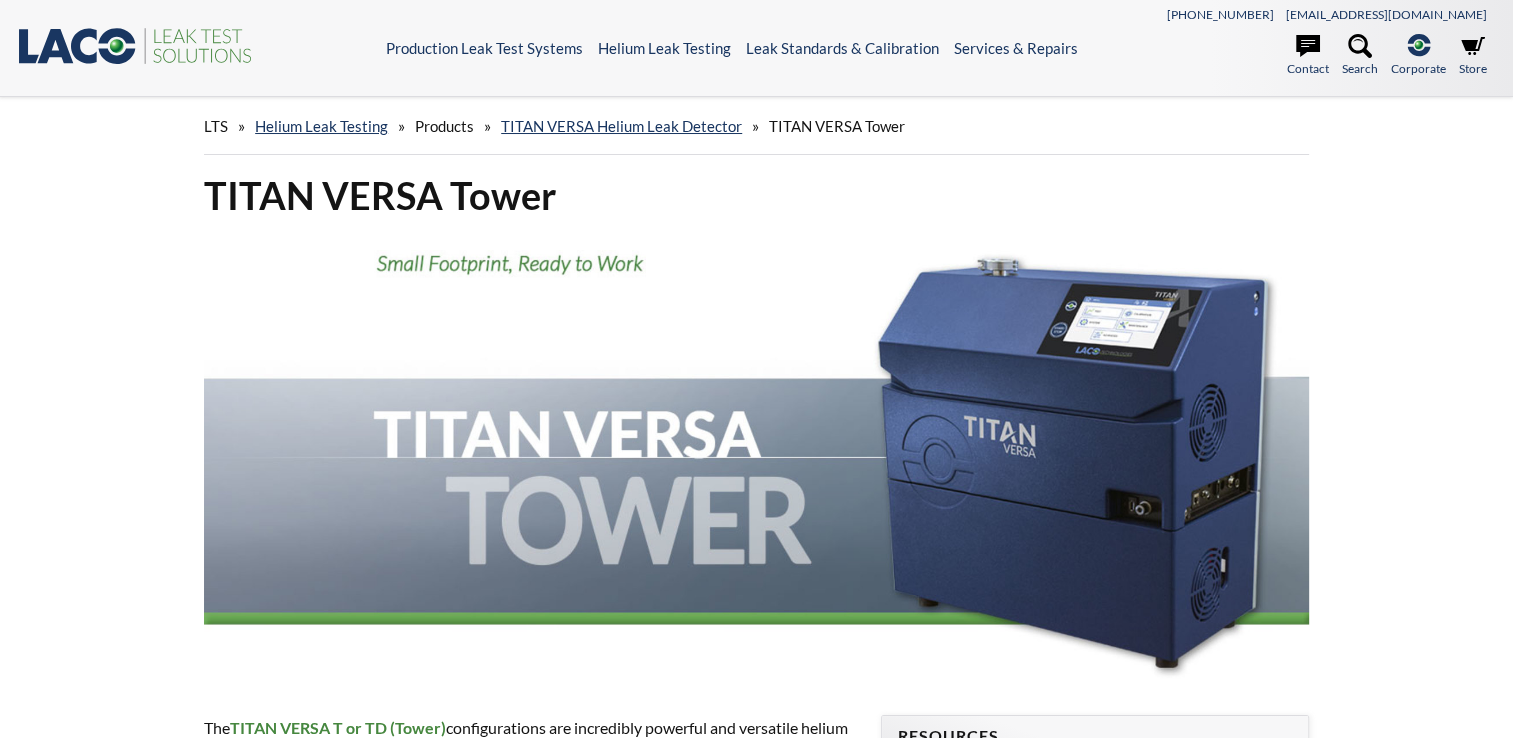 select 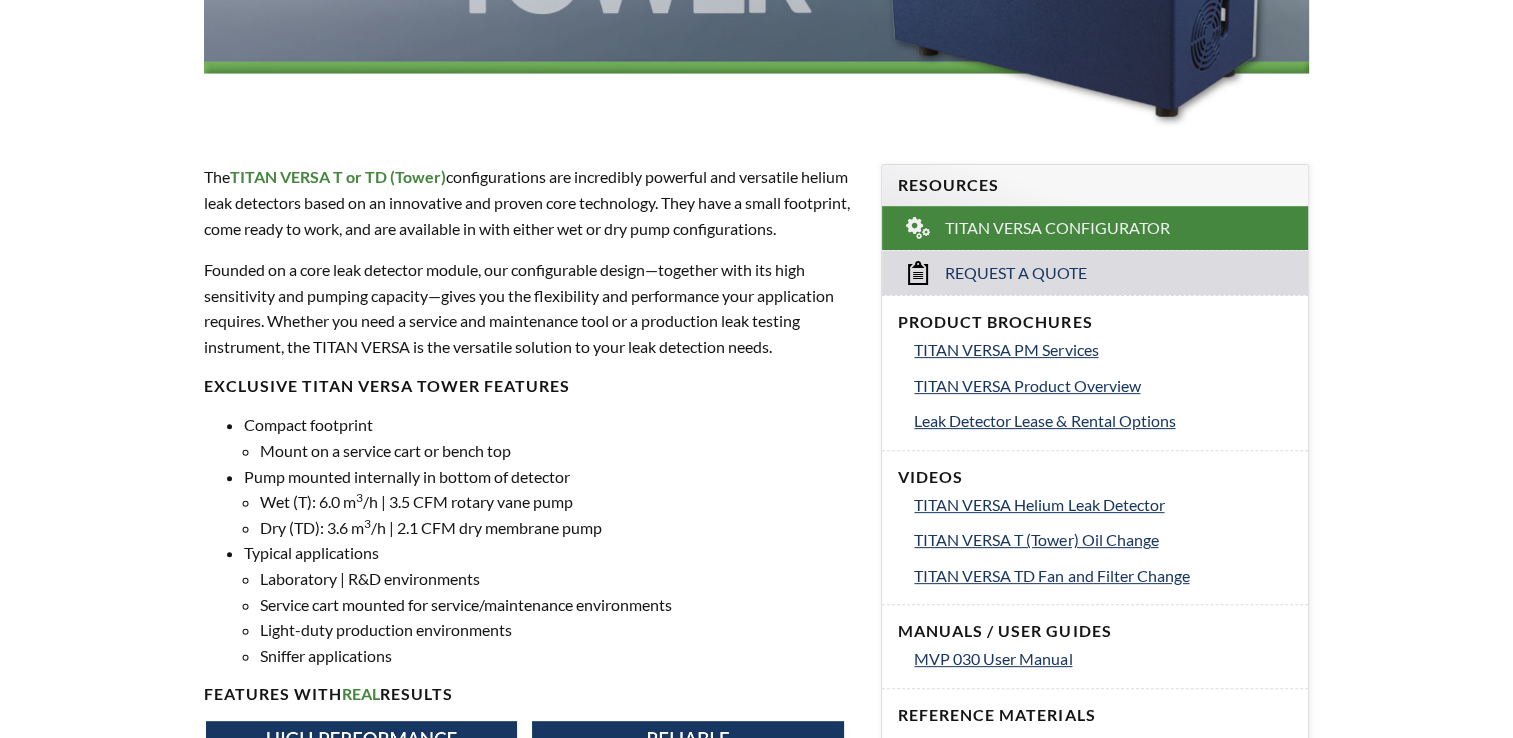 scroll, scrollTop: 556, scrollLeft: 0, axis: vertical 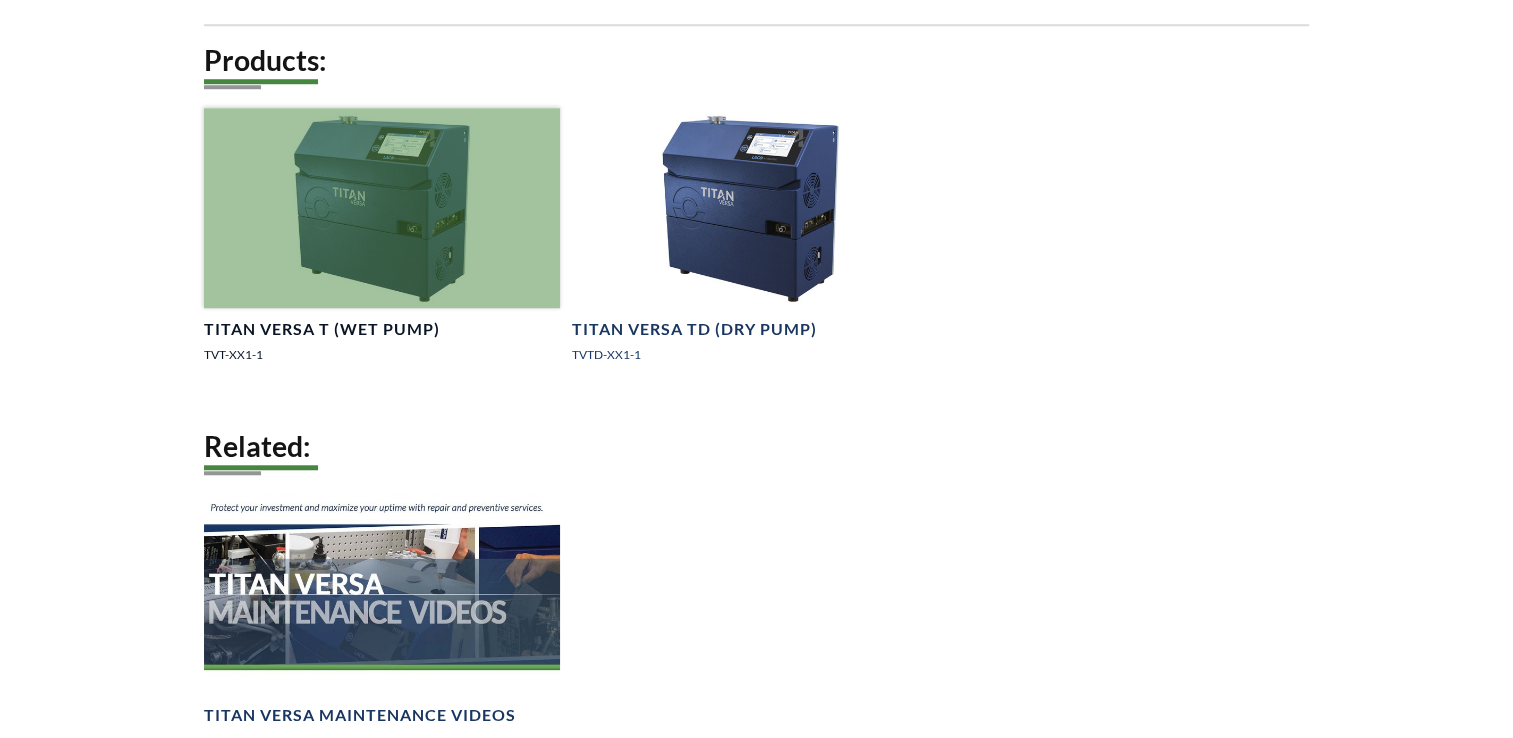 click at bounding box center [382, 208] 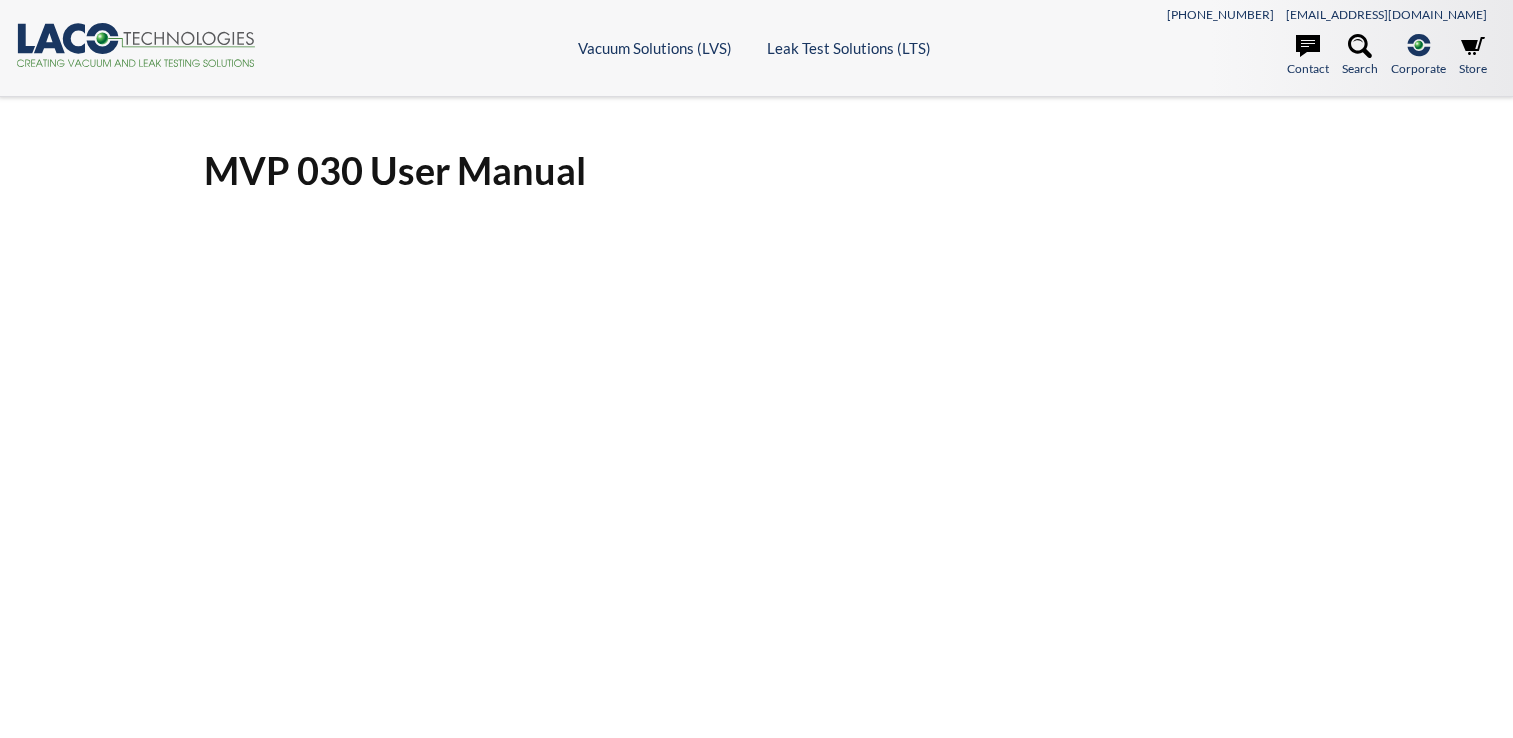 scroll, scrollTop: 0, scrollLeft: 0, axis: both 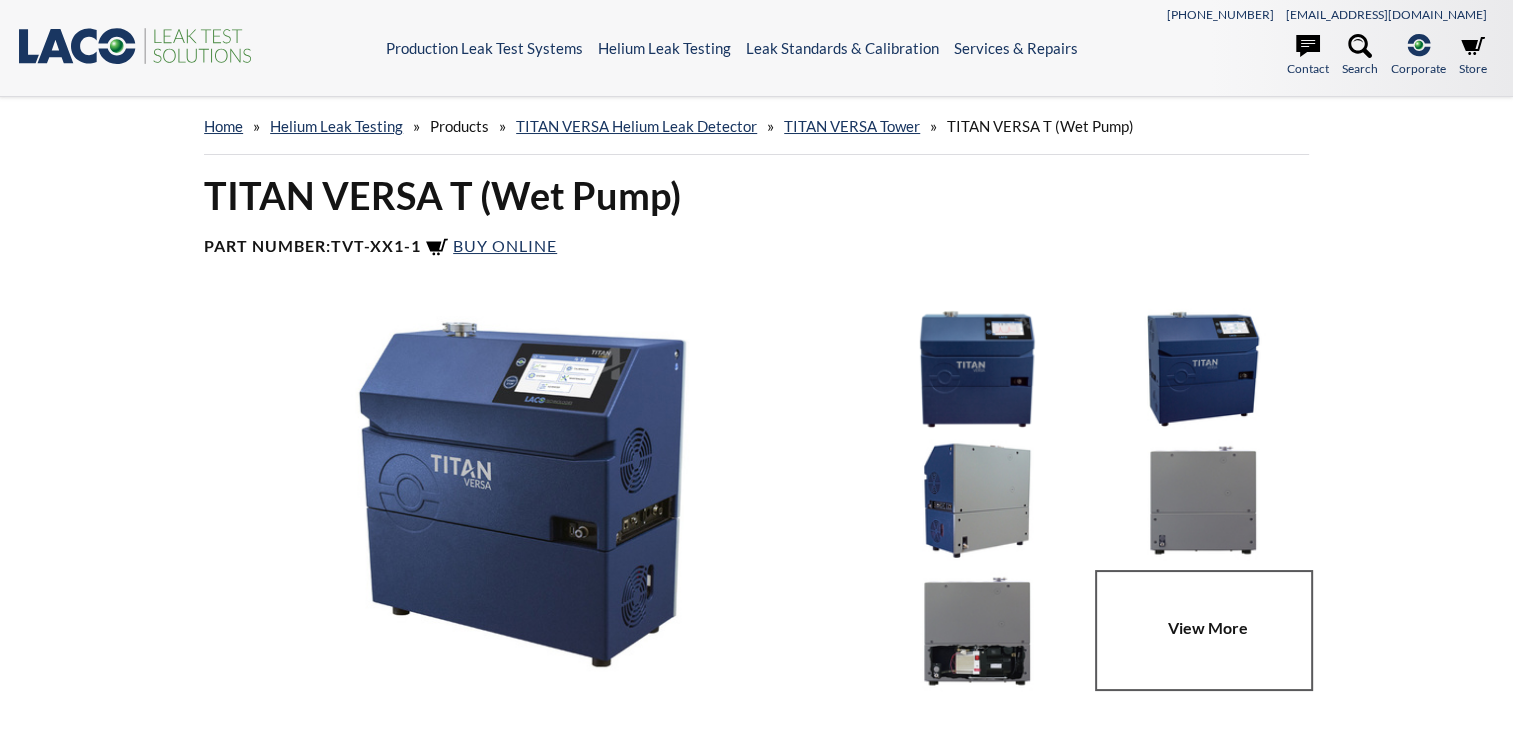 select 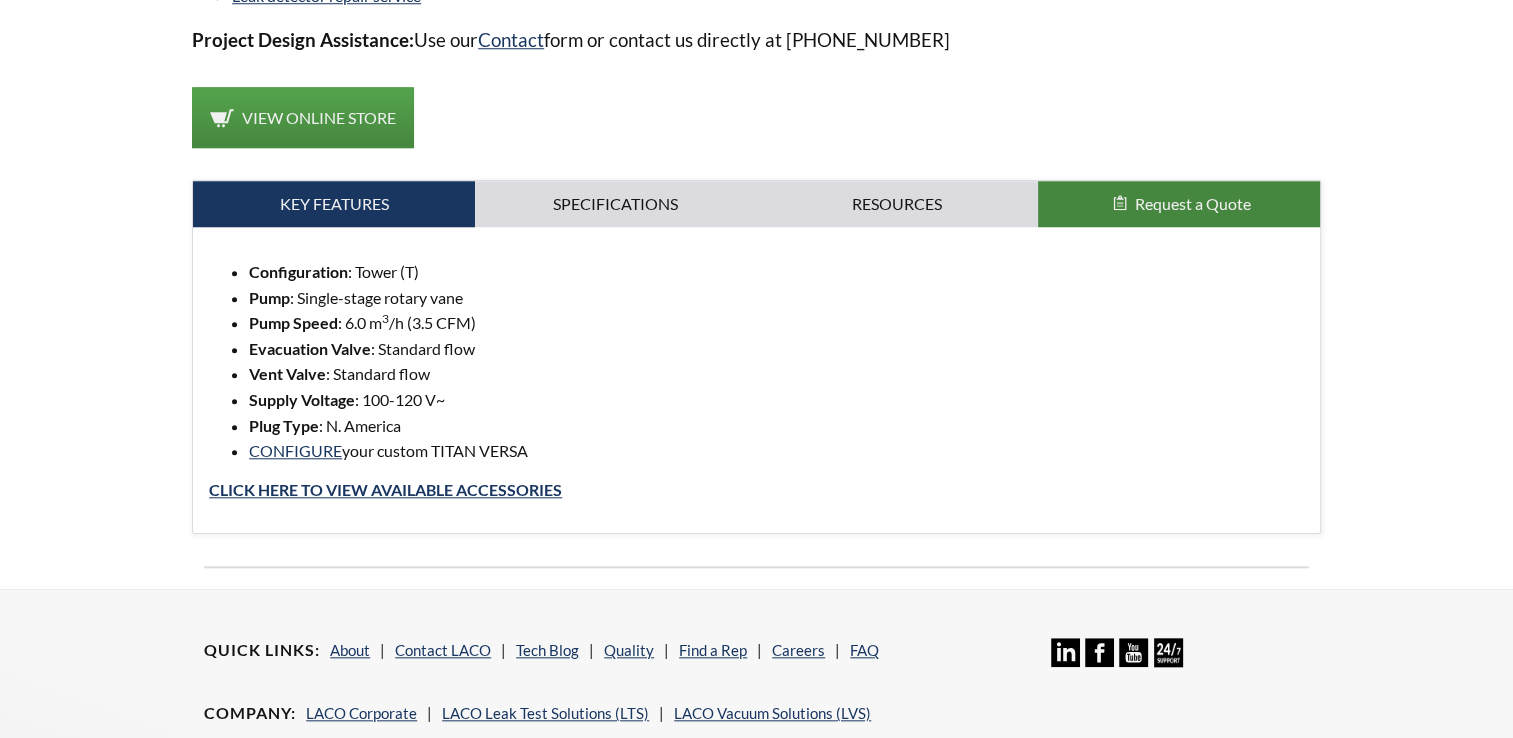 scroll, scrollTop: 1799, scrollLeft: 0, axis: vertical 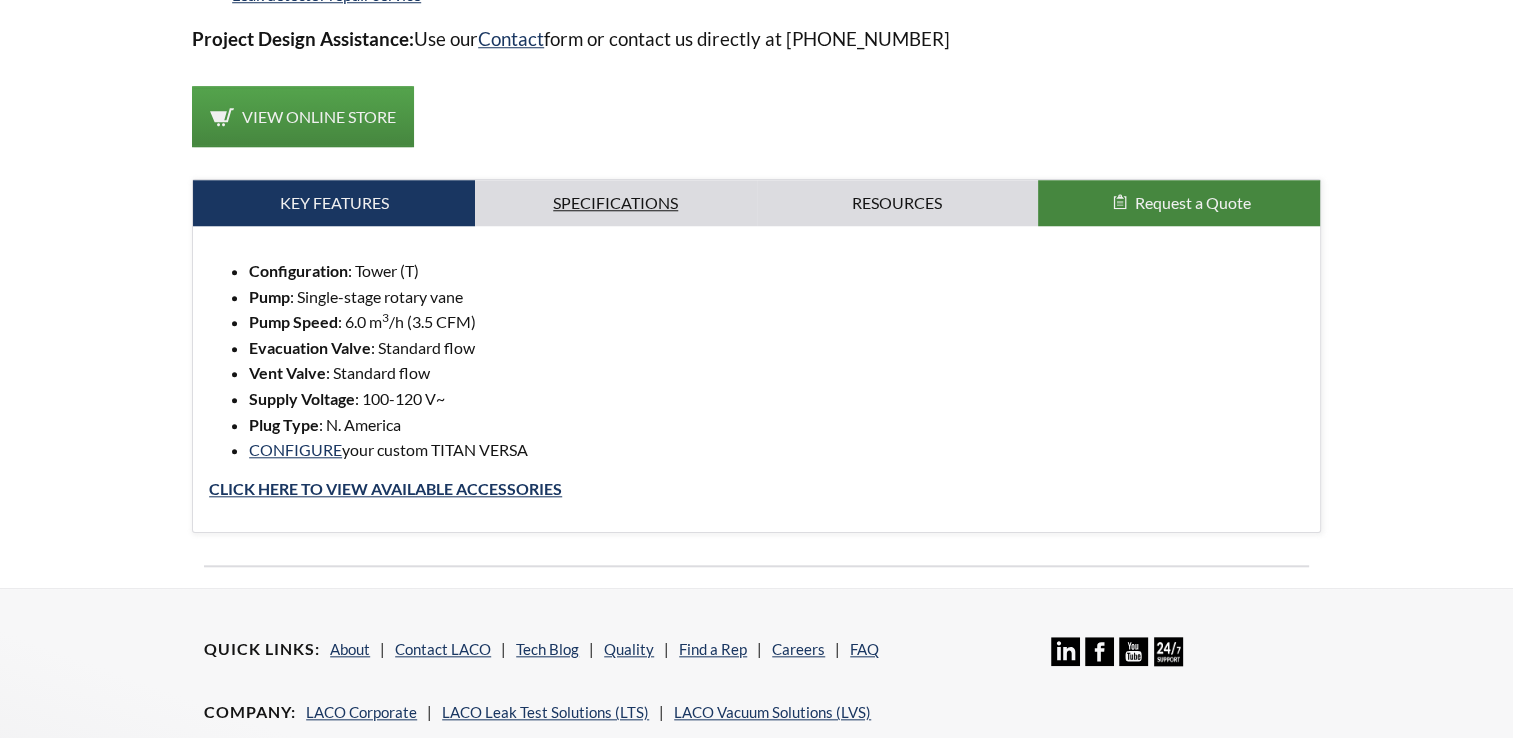 click on "Specifications" at bounding box center (616, 203) 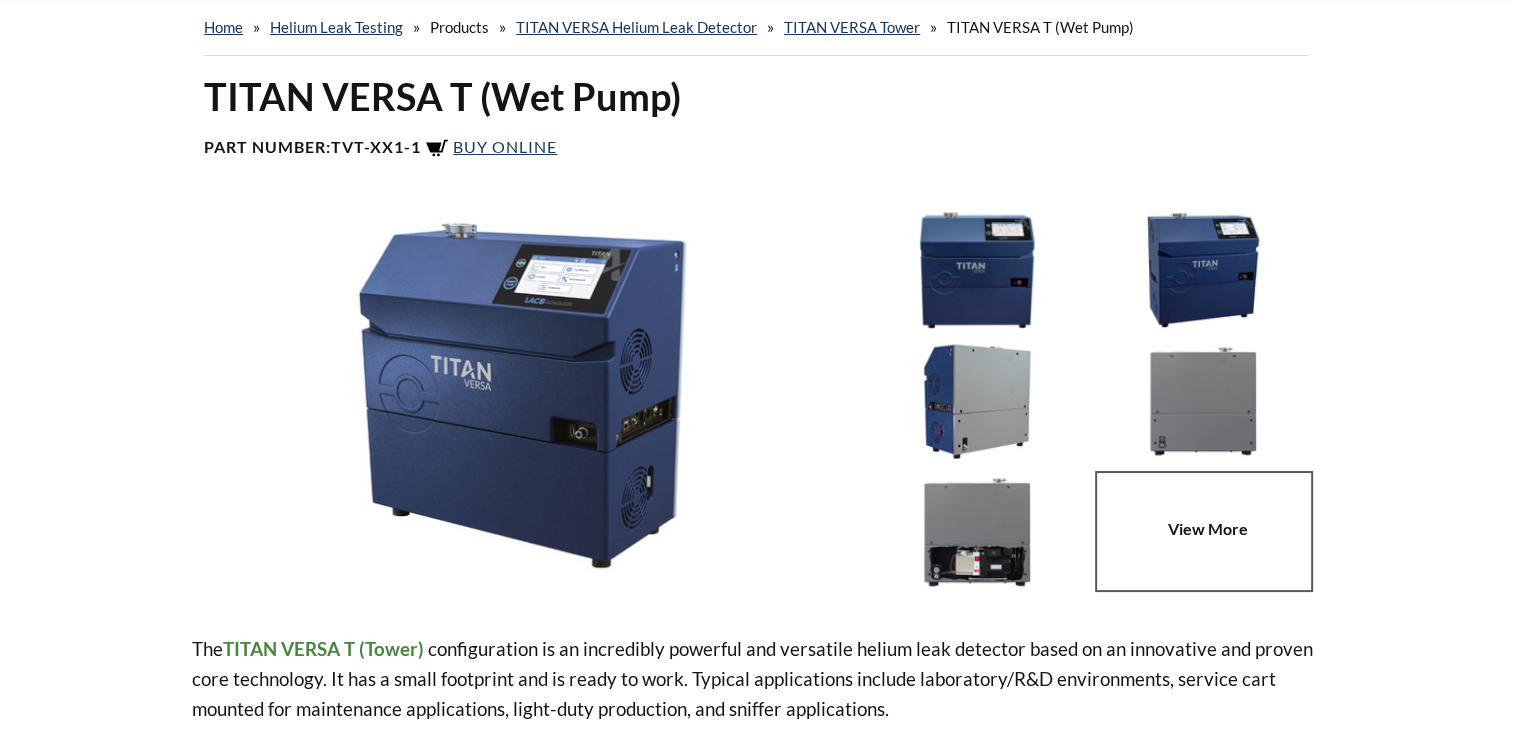 scroll, scrollTop: 0, scrollLeft: 0, axis: both 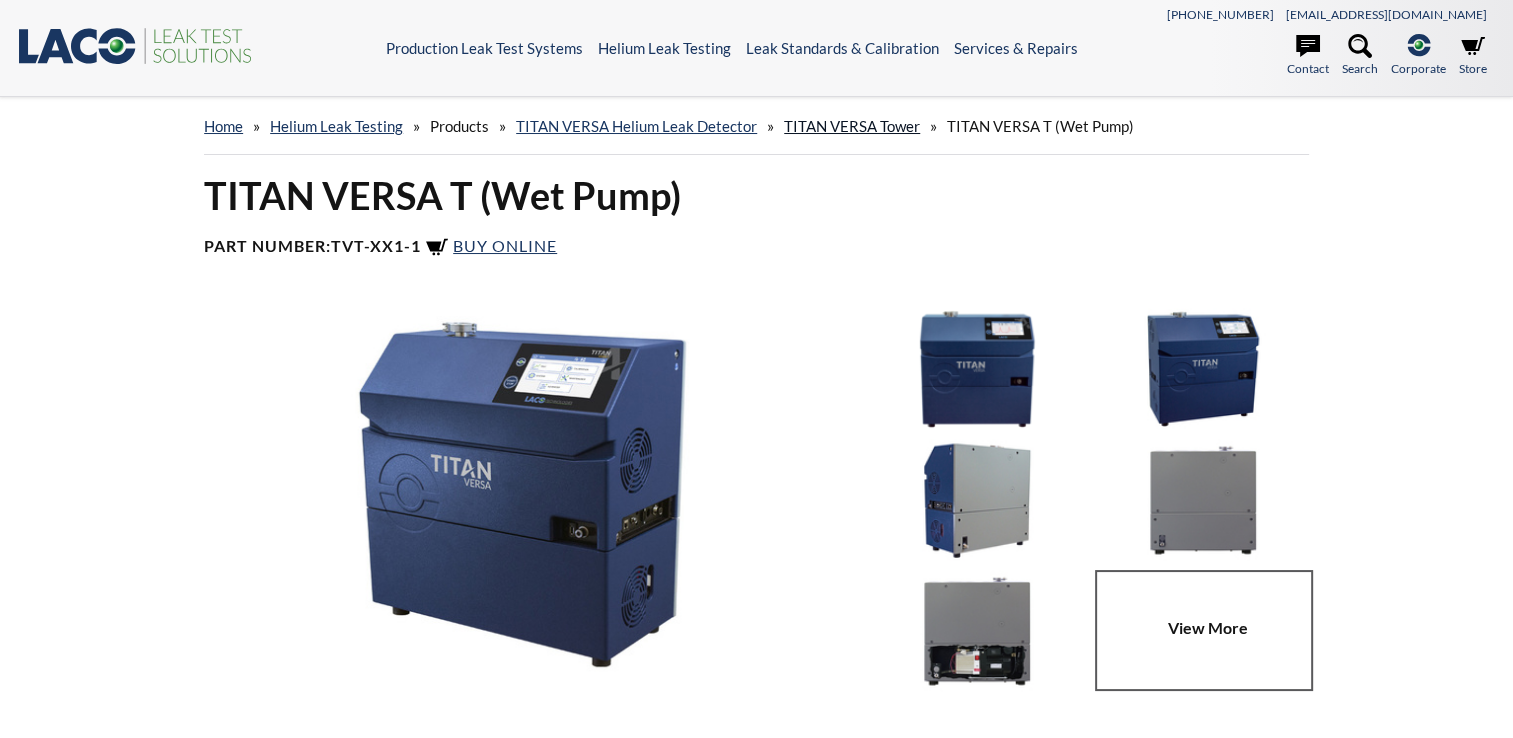 click on "TITAN VERSA Tower" at bounding box center (852, 126) 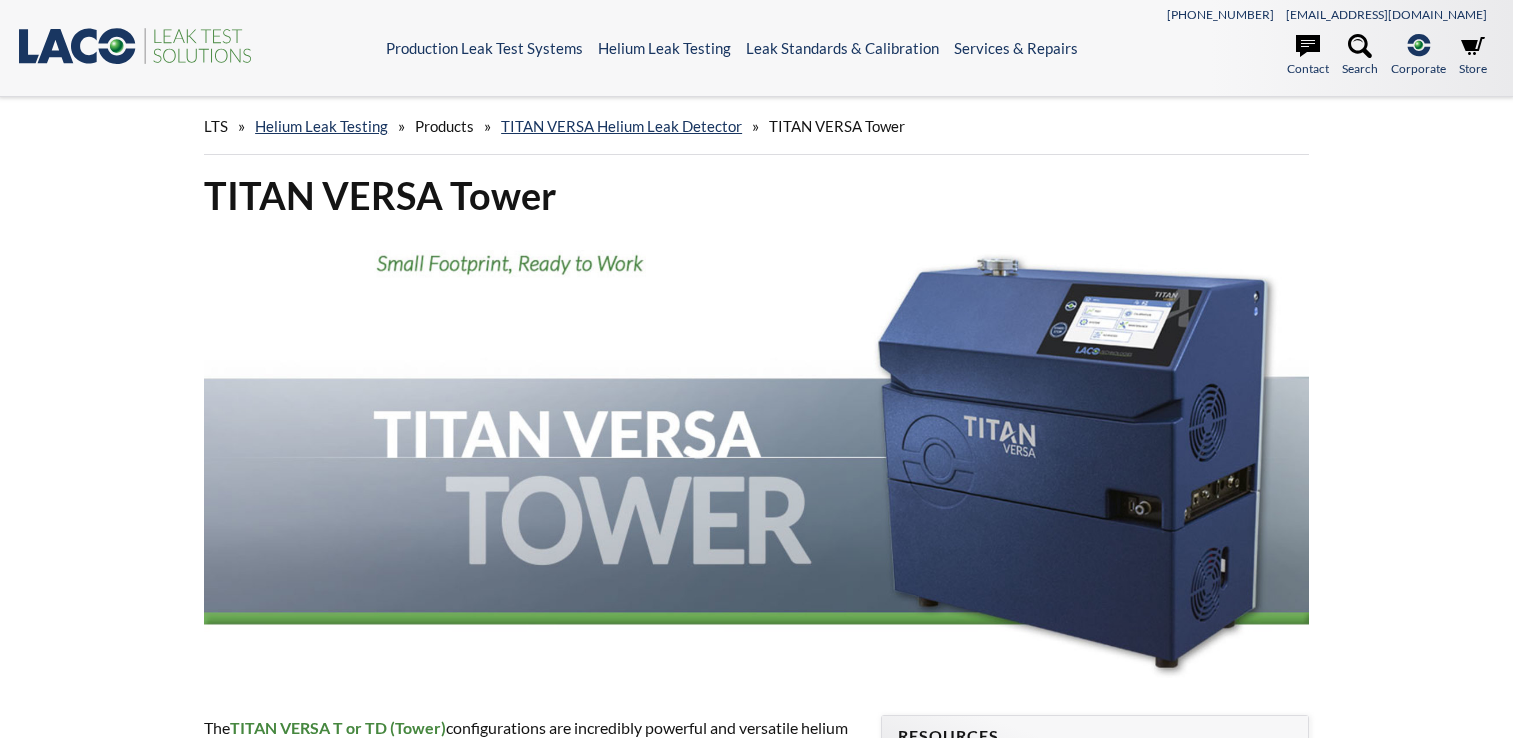 scroll, scrollTop: 0, scrollLeft: 0, axis: both 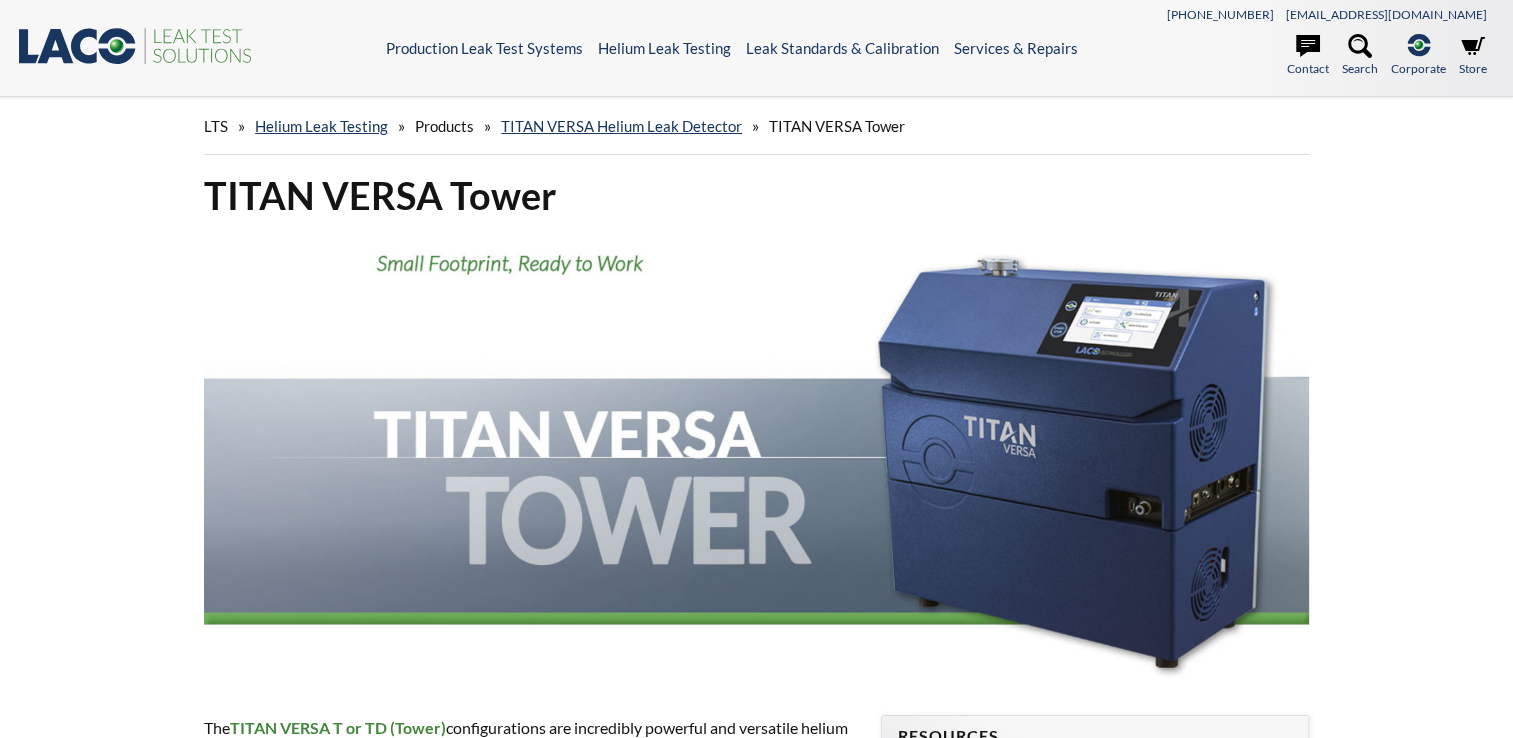 select 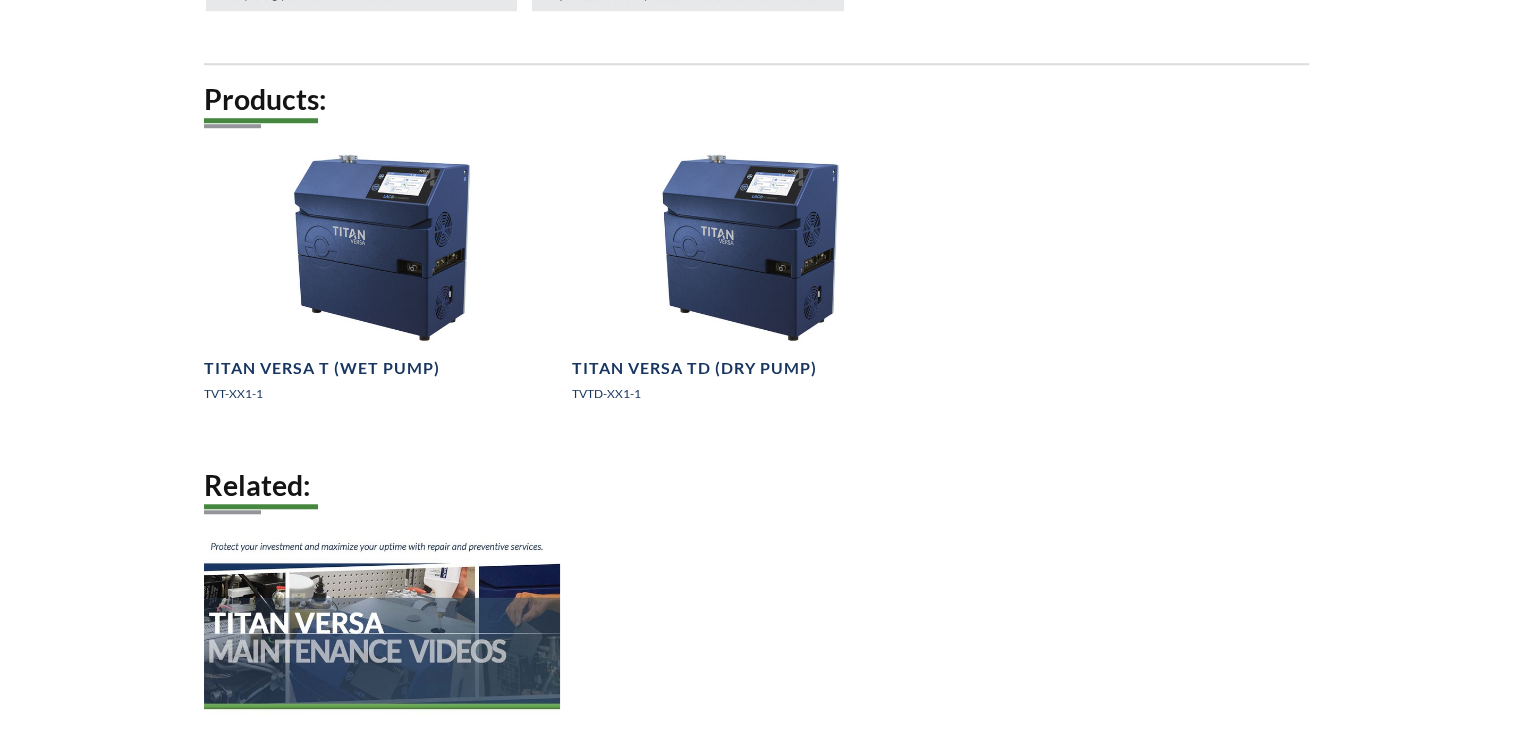 scroll, scrollTop: 1600, scrollLeft: 0, axis: vertical 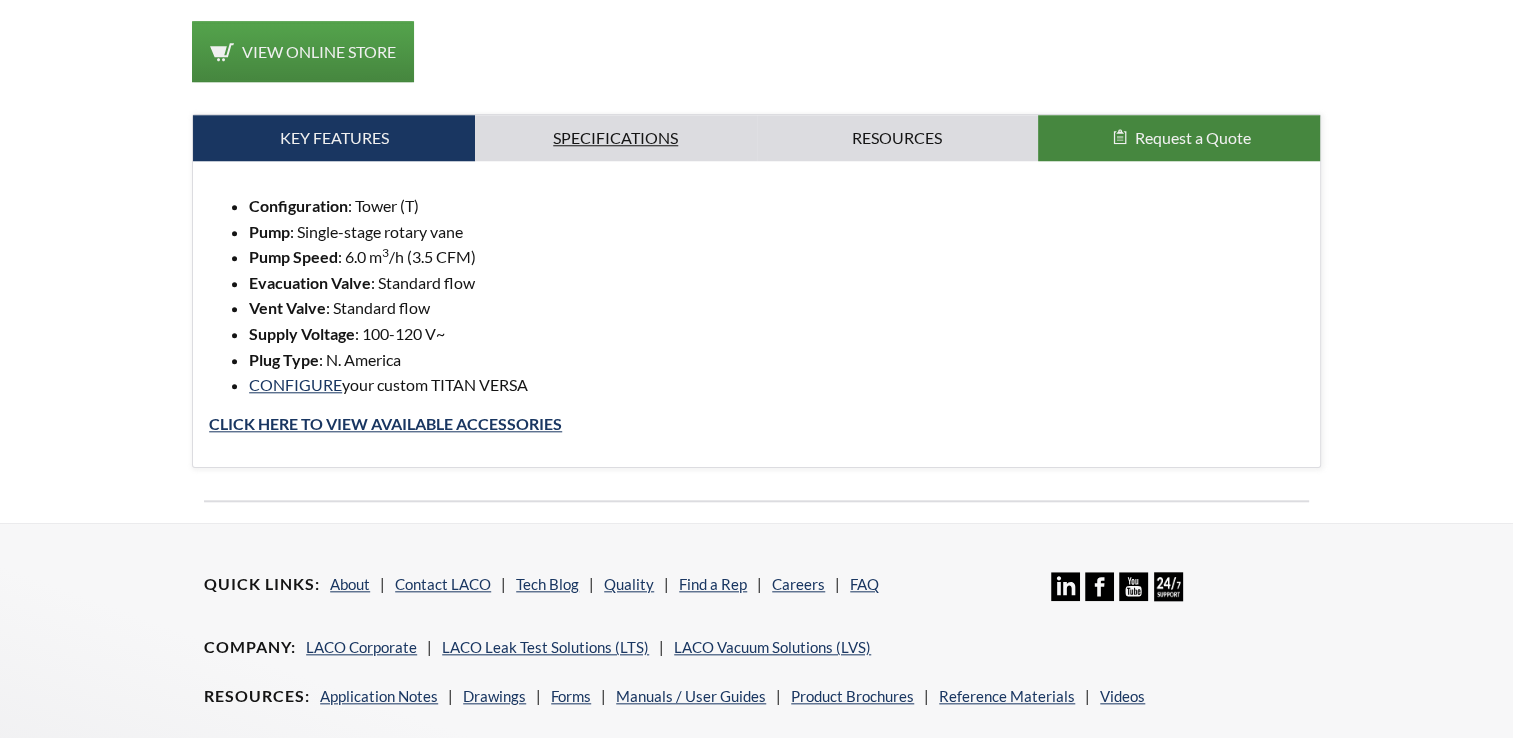 click on "Specifications" at bounding box center (616, 138) 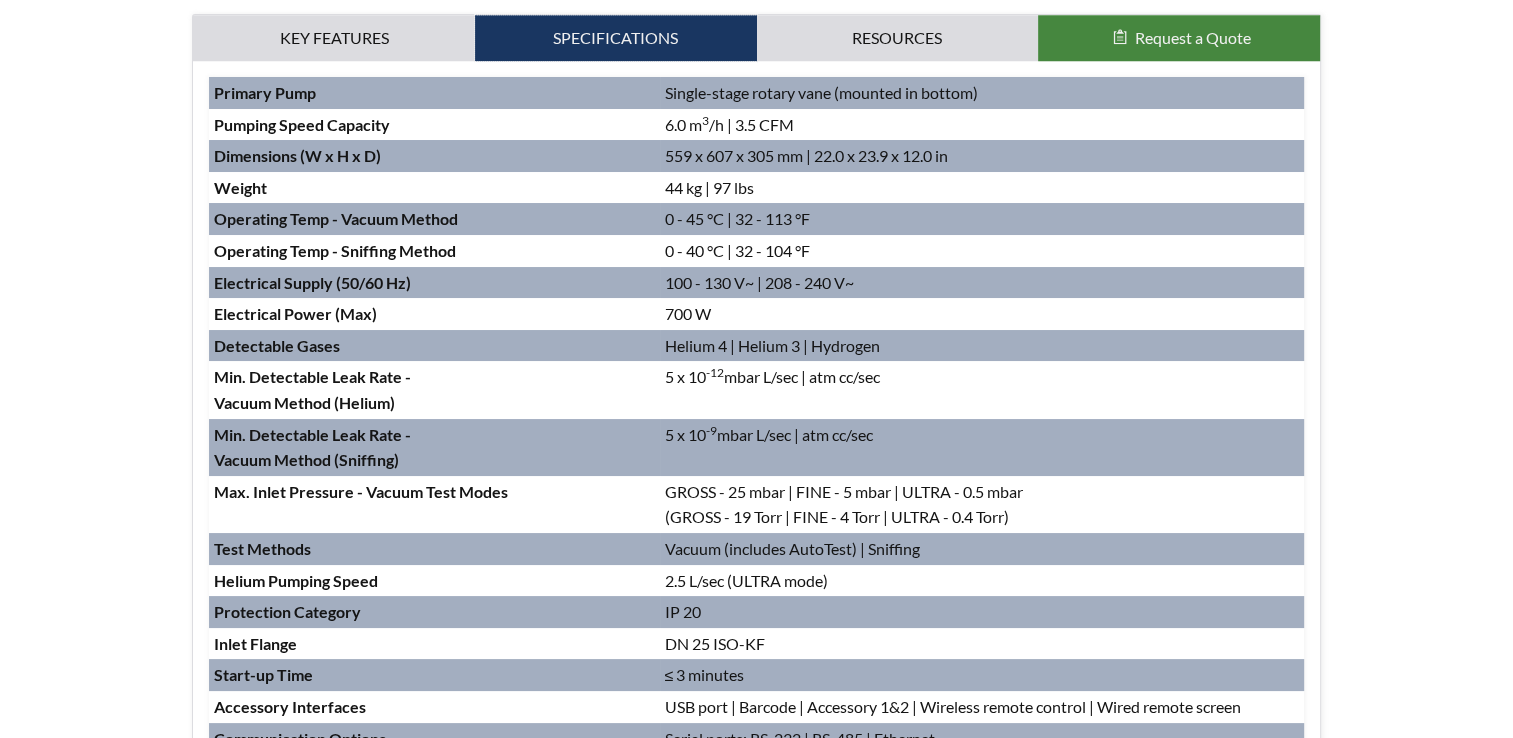 scroll, scrollTop: 1967, scrollLeft: 0, axis: vertical 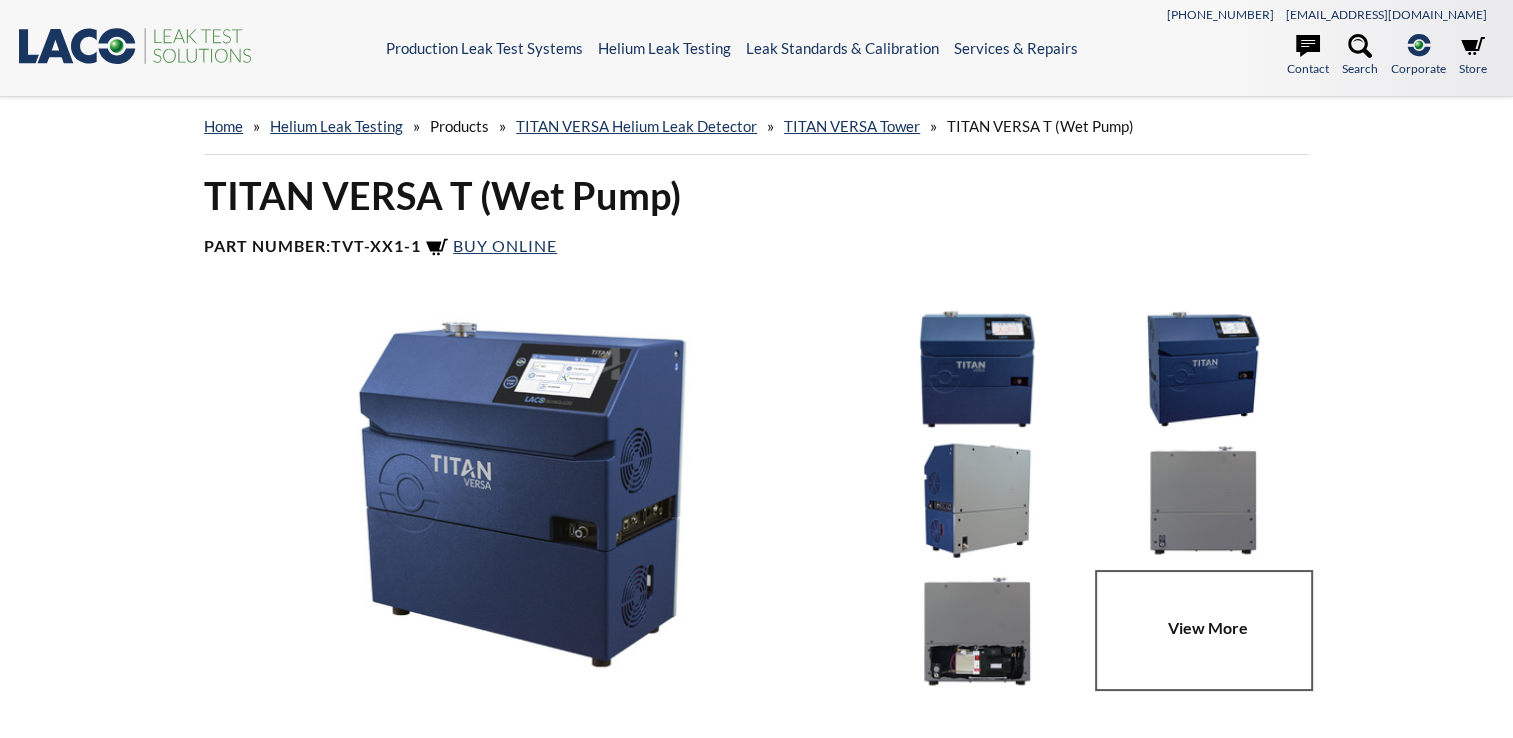 click at bounding box center [977, 368] 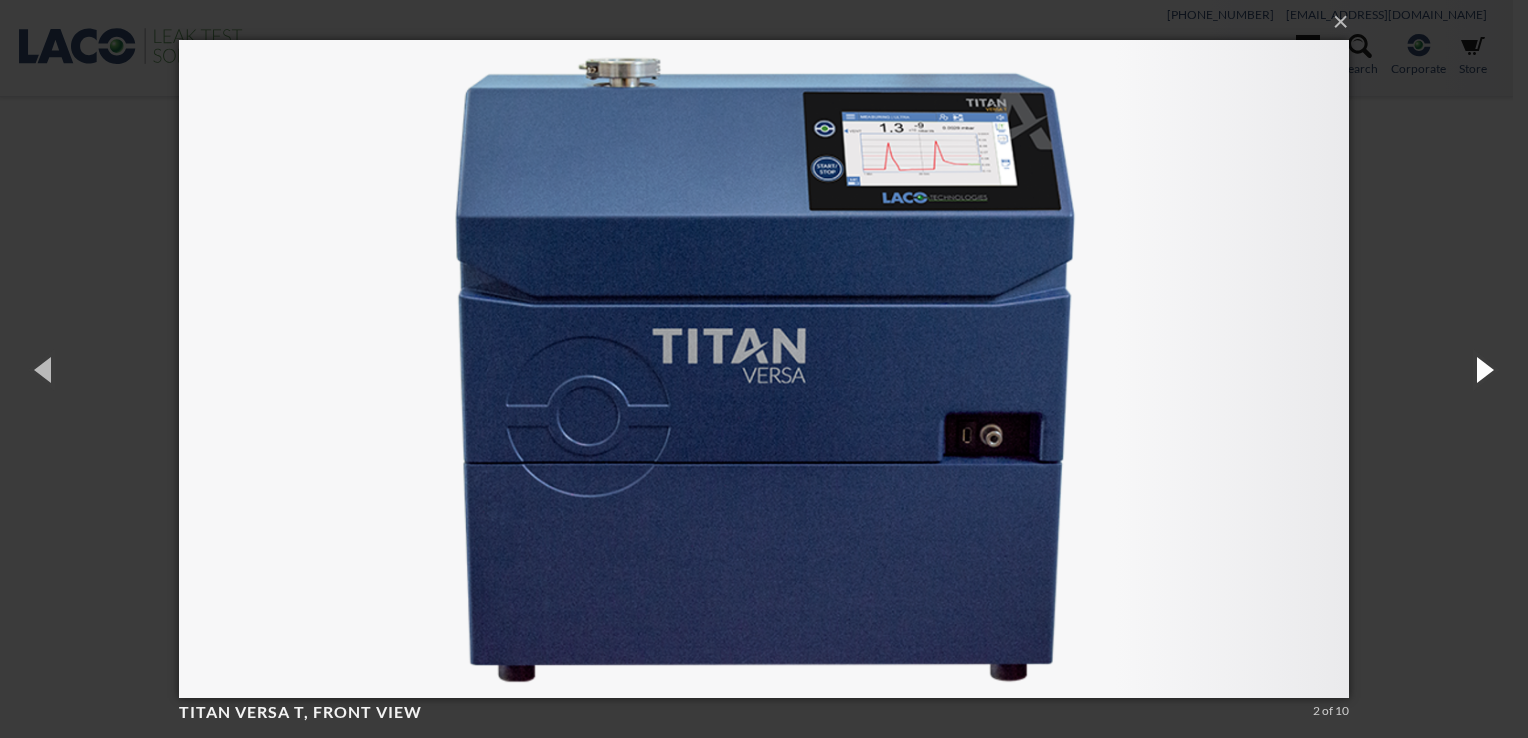 click at bounding box center [1483, 369] 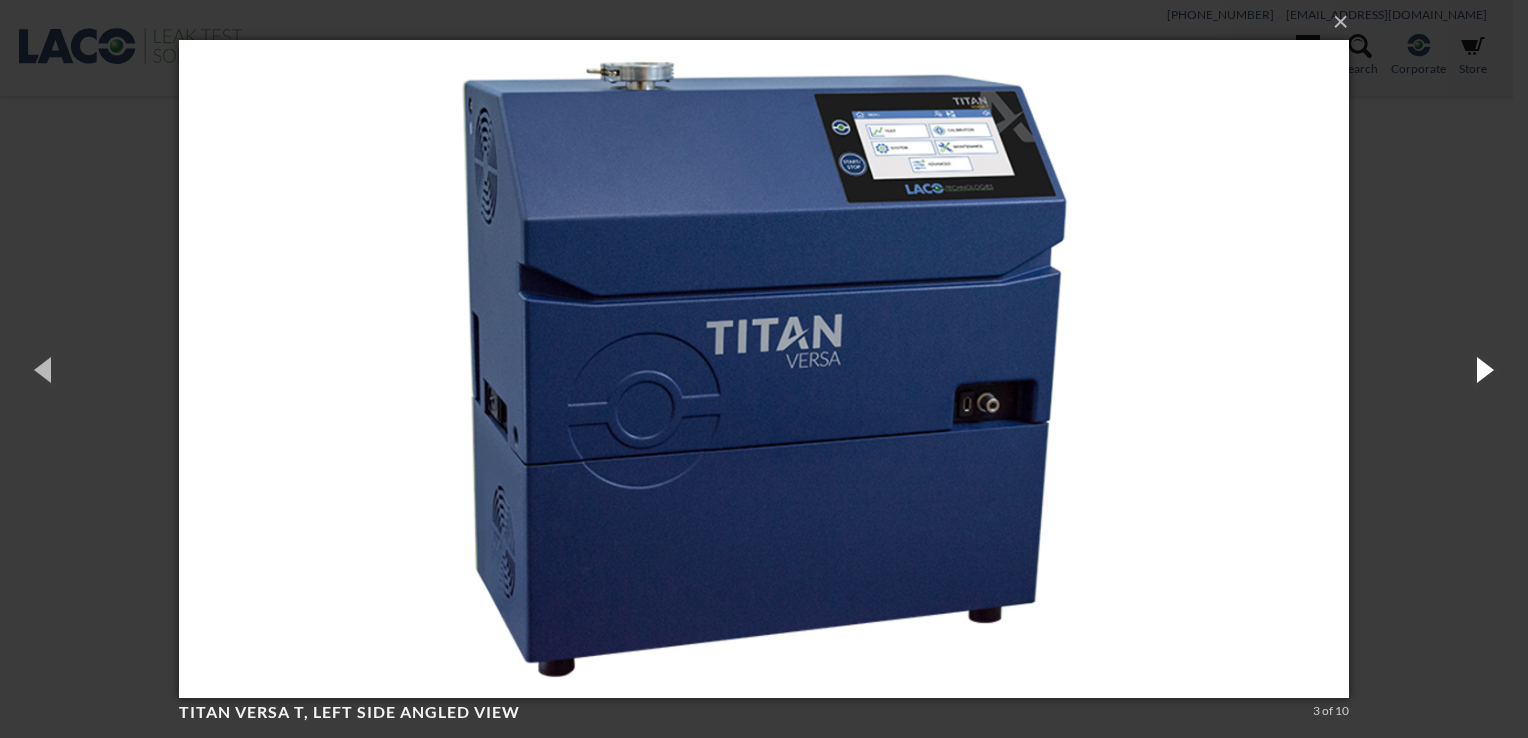 click at bounding box center [1483, 369] 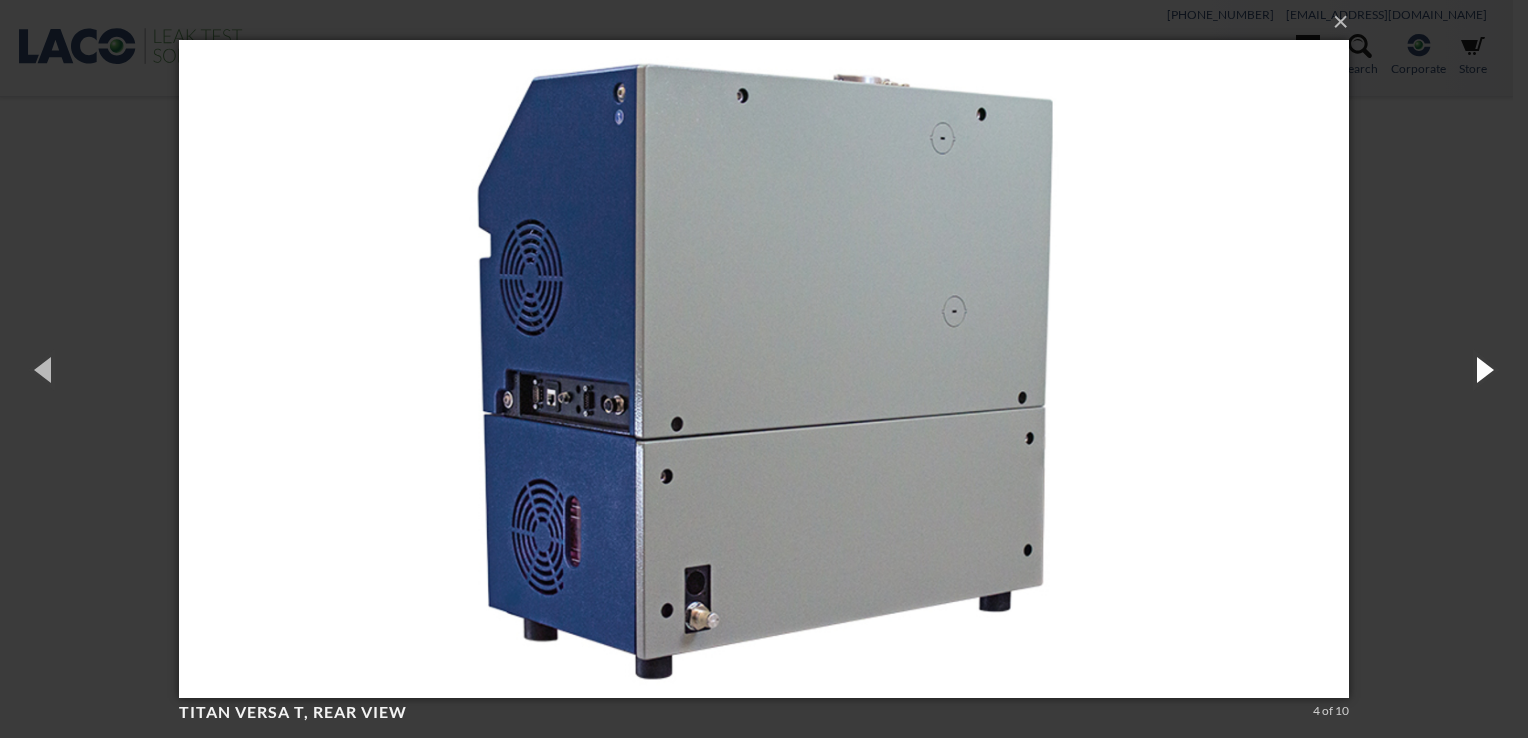 click at bounding box center (1483, 369) 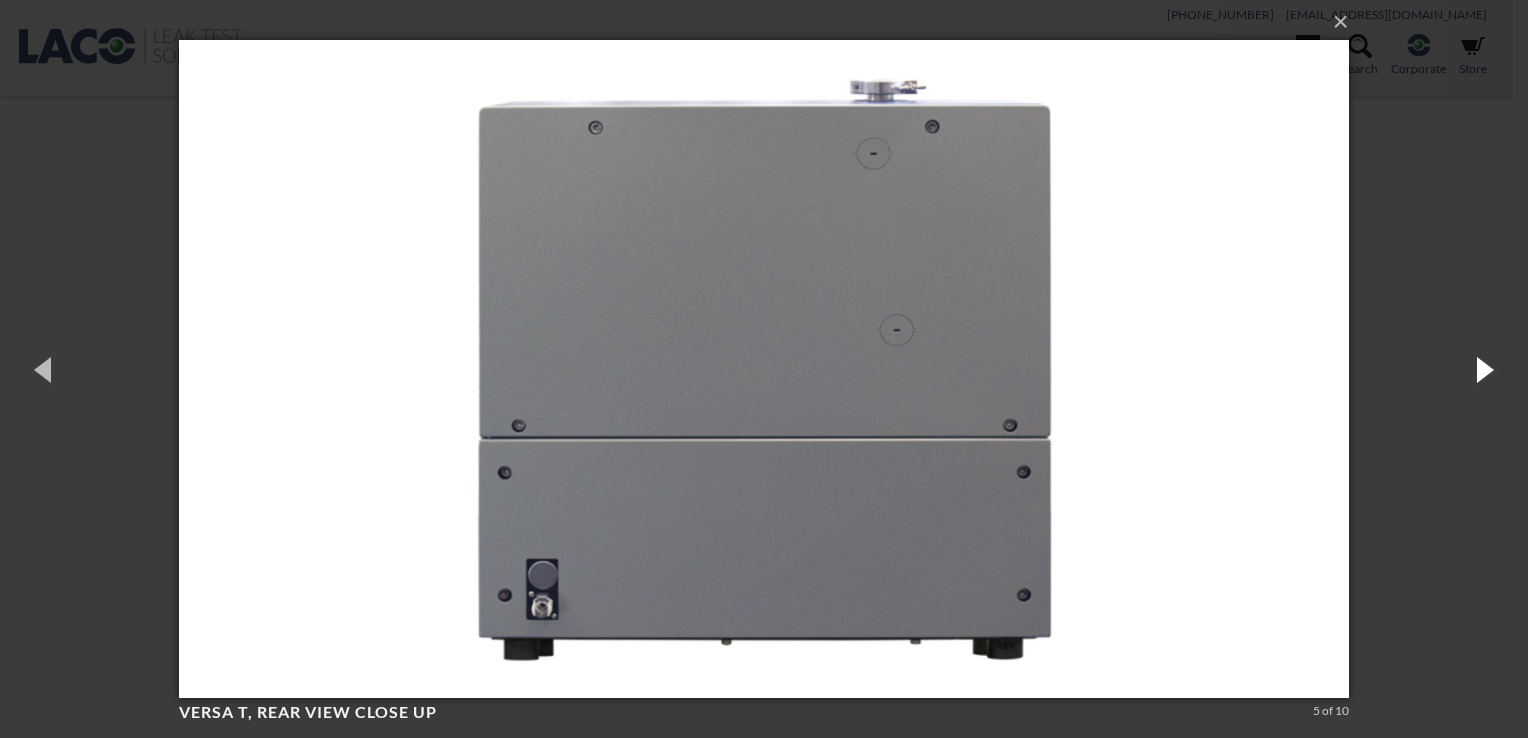 click at bounding box center [1483, 369] 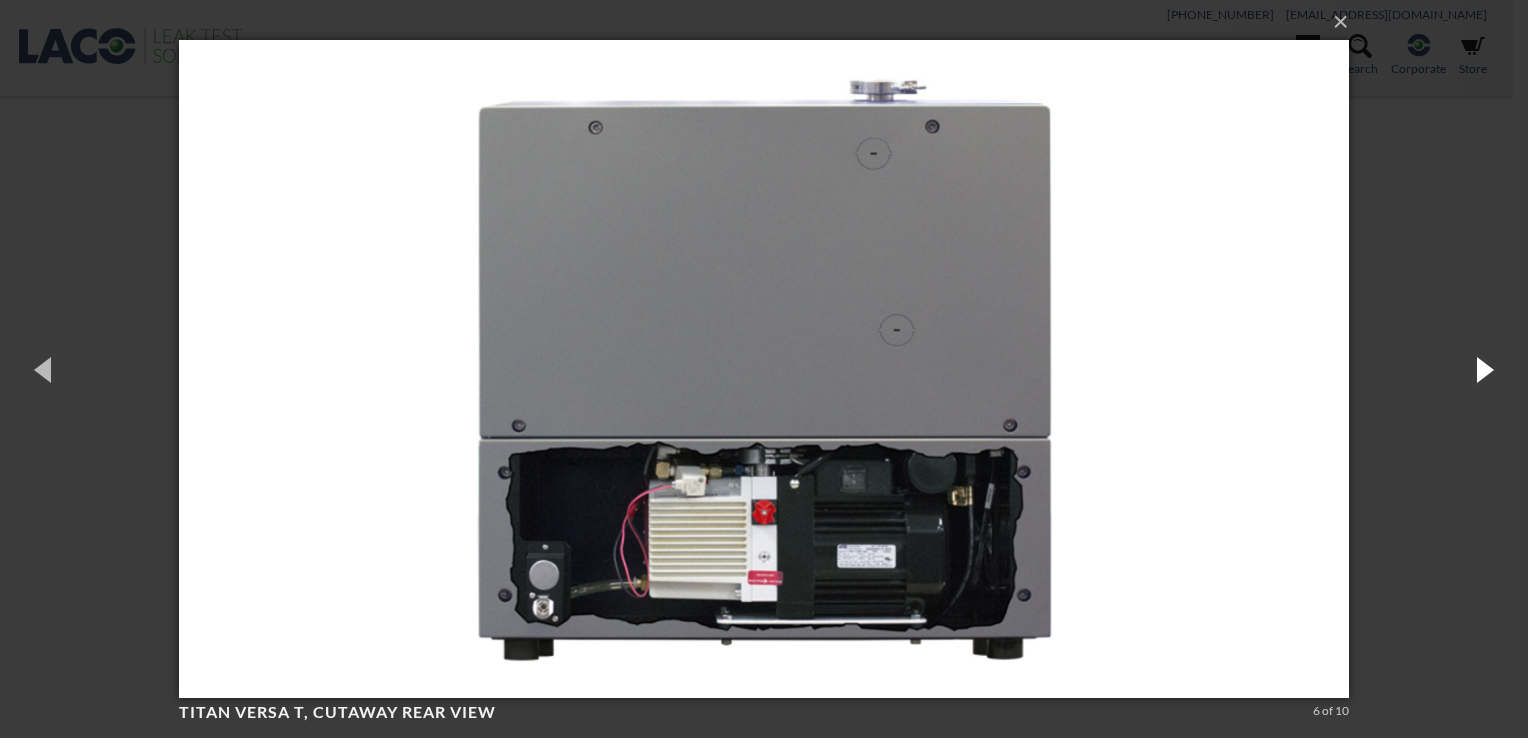 click at bounding box center (1483, 369) 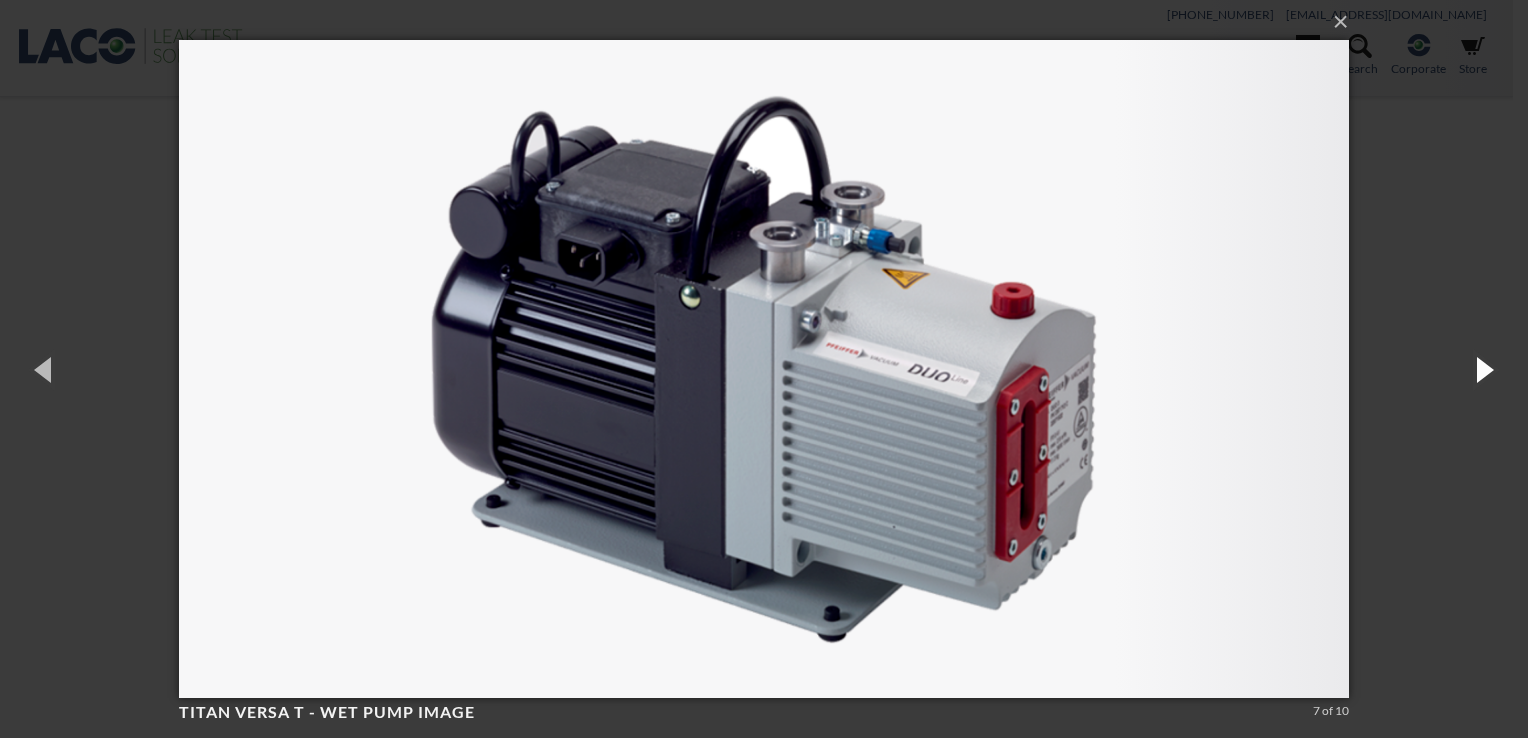 click at bounding box center (1483, 369) 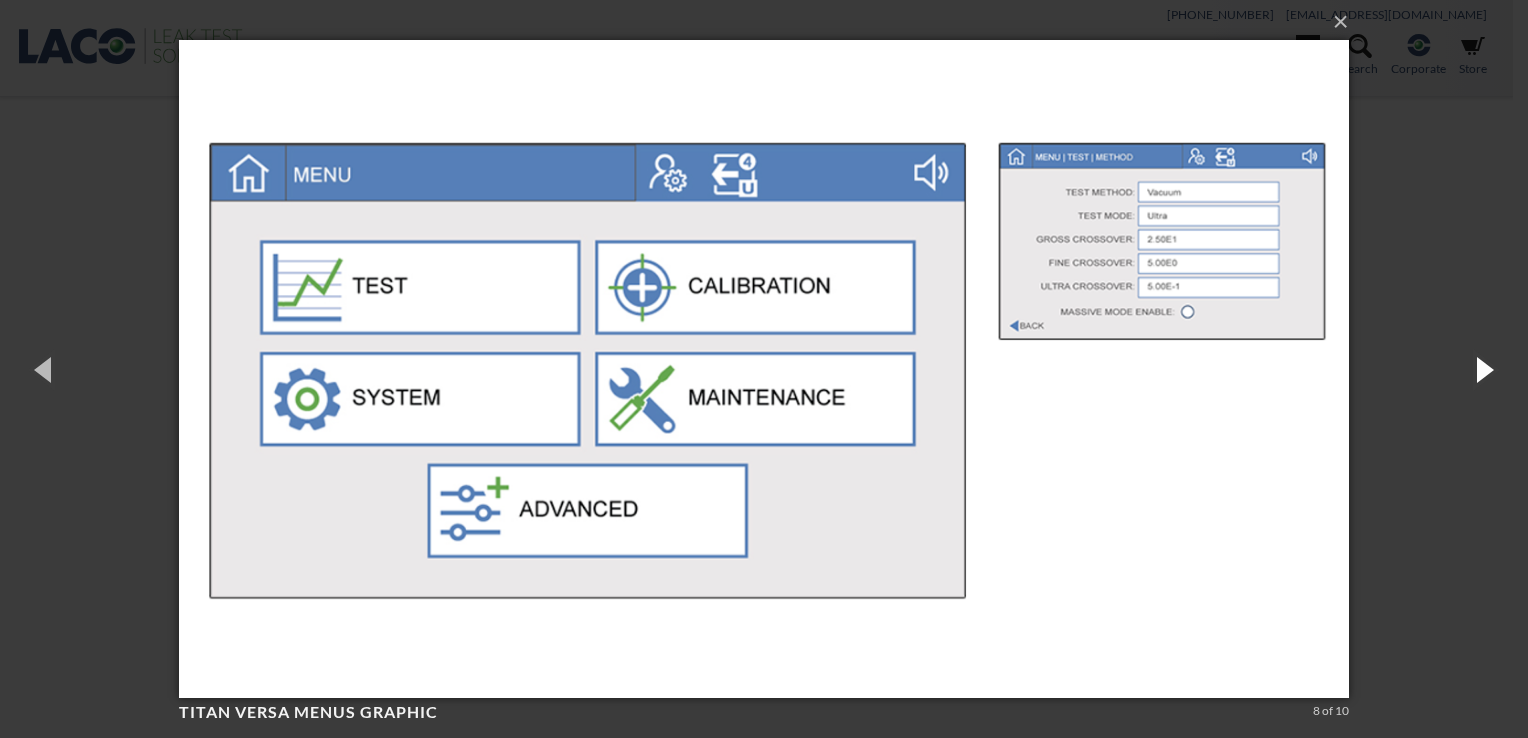click at bounding box center (1483, 369) 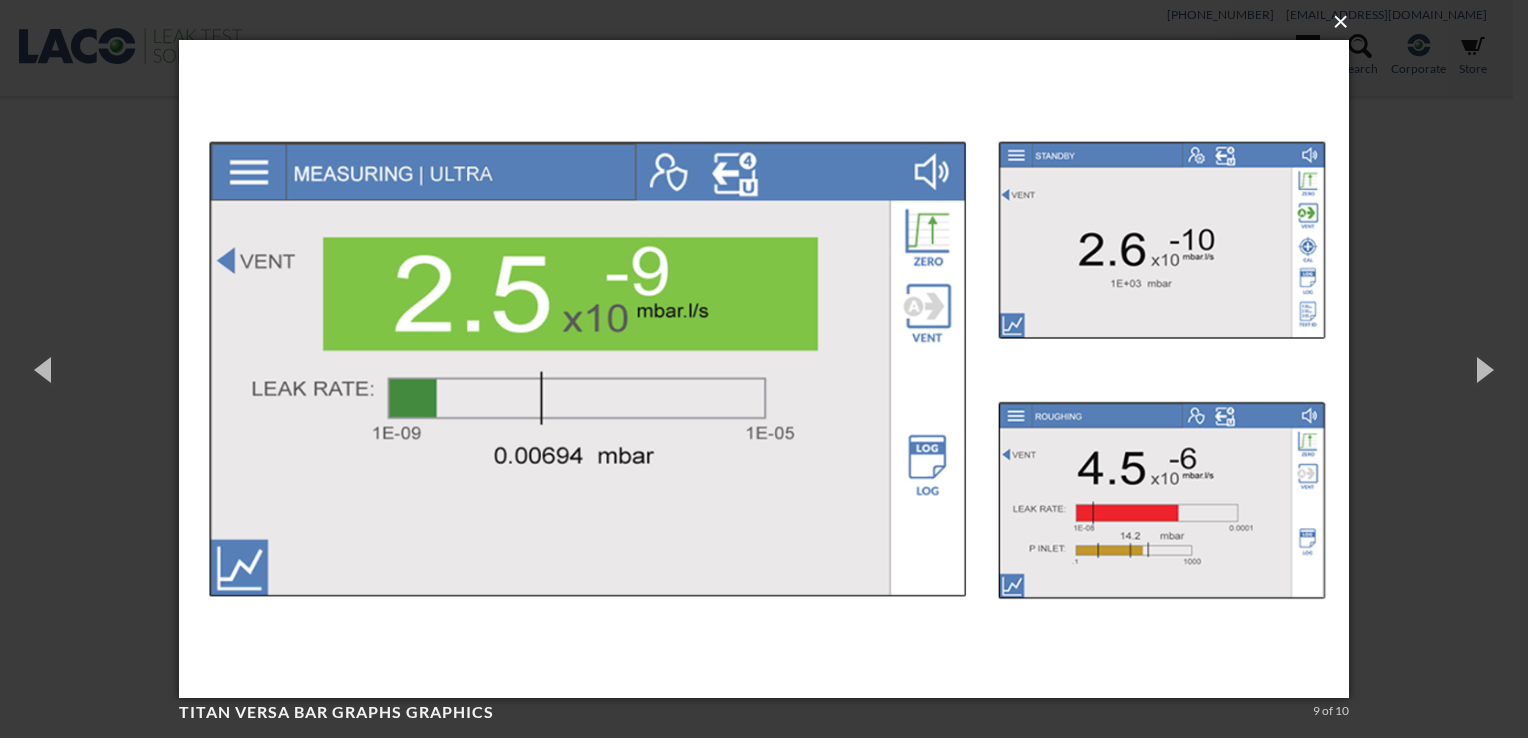 click on "×" at bounding box center [770, 22] 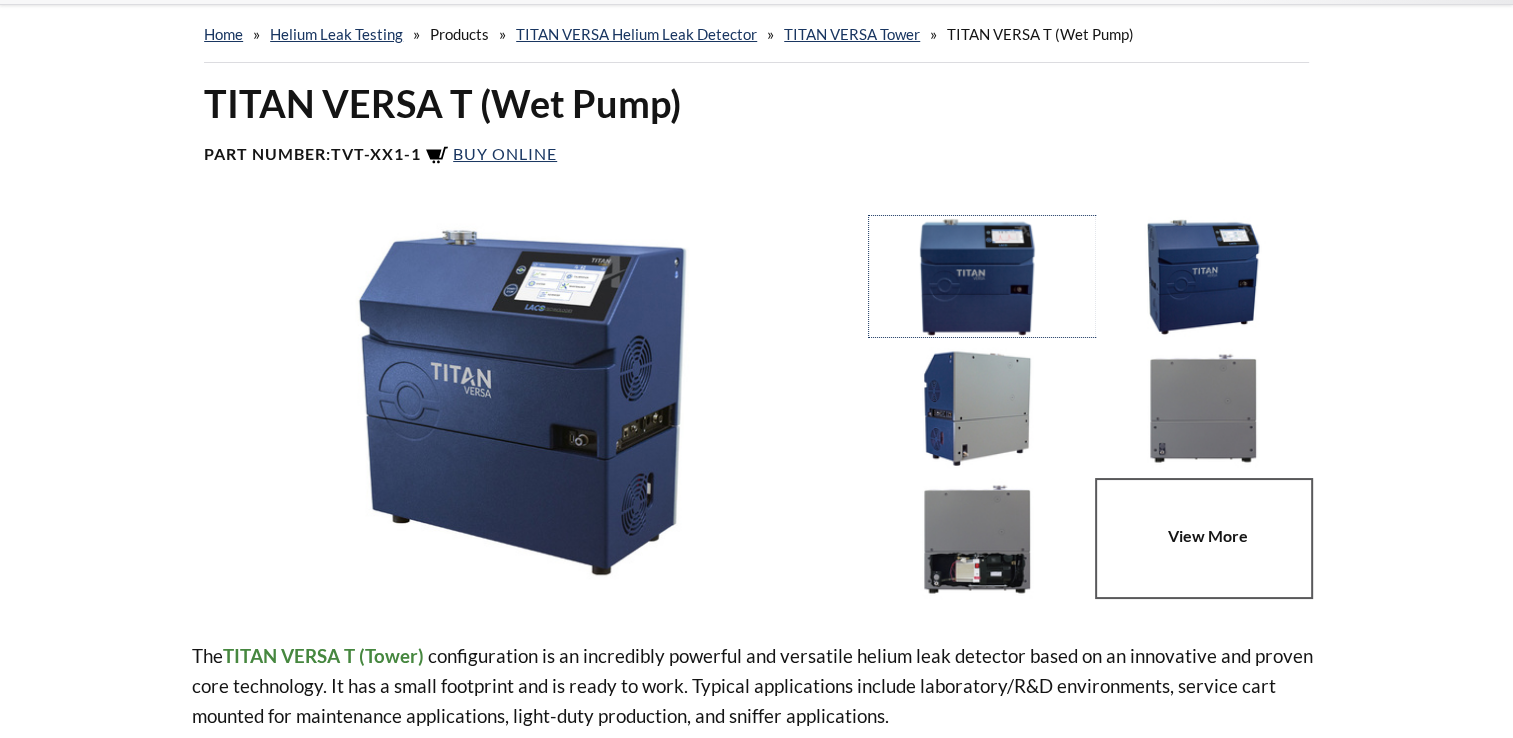 scroll, scrollTop: 70, scrollLeft: 0, axis: vertical 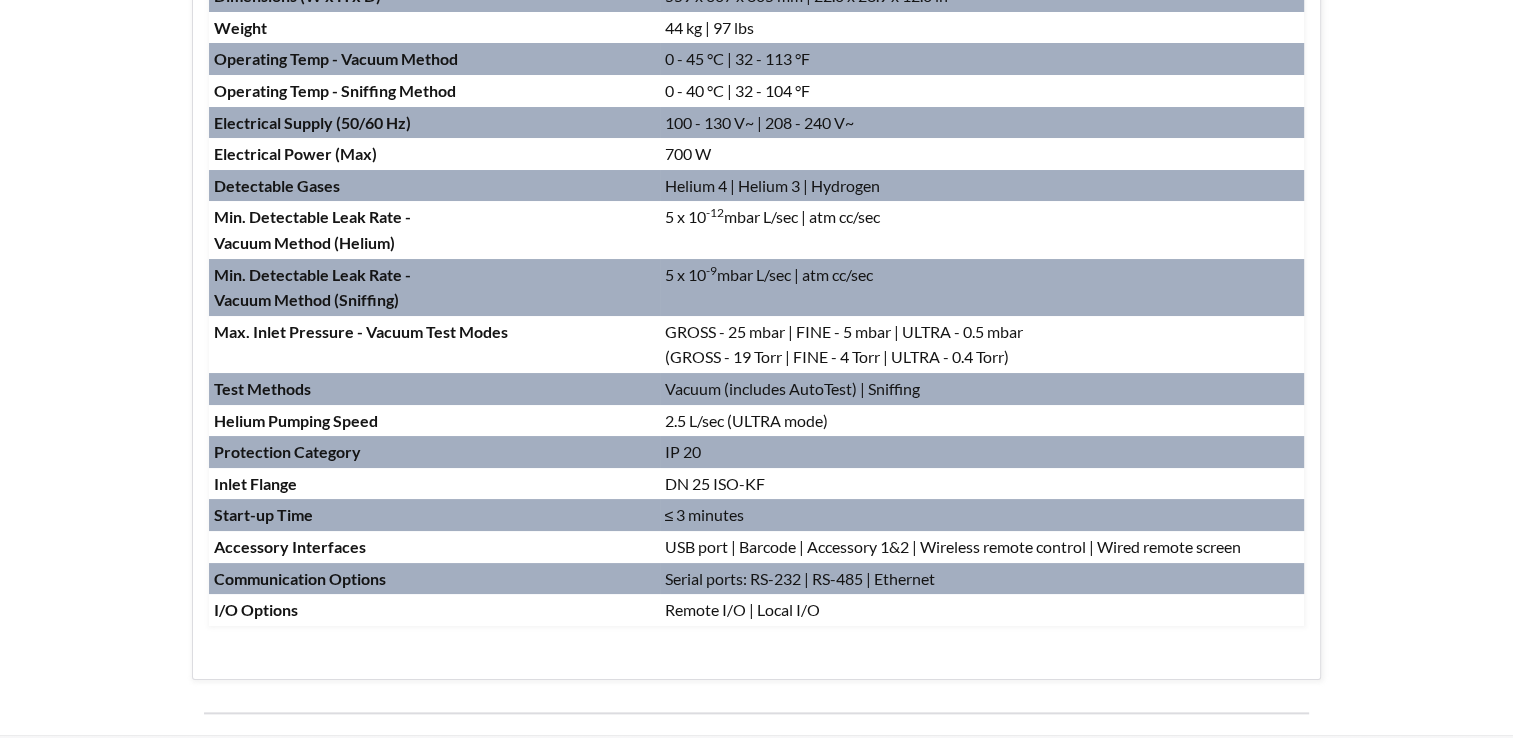 click on "2.5 L/sec (ULTRA mode)" at bounding box center [982, 421] 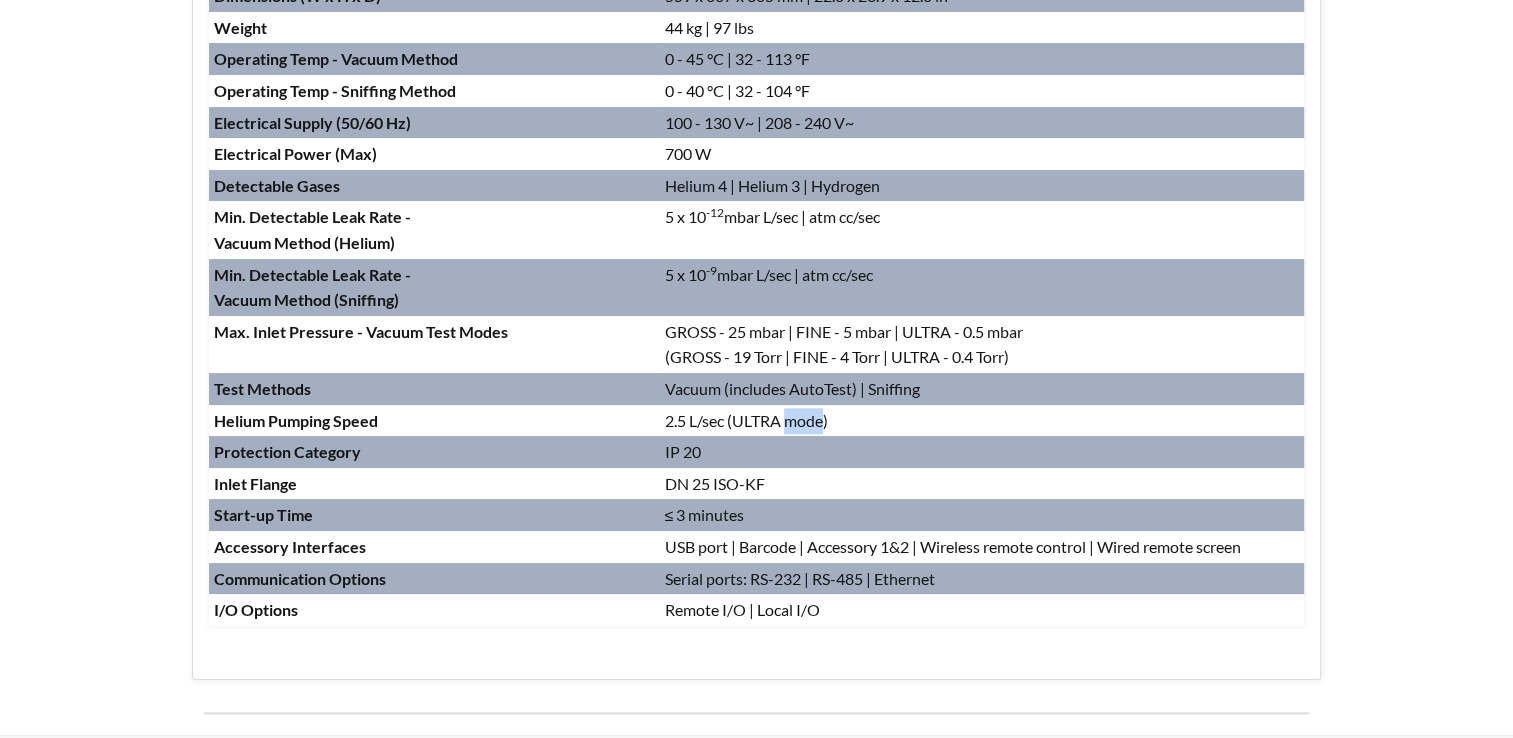 click on "2.5 L/sec (ULTRA mode)" at bounding box center [982, 421] 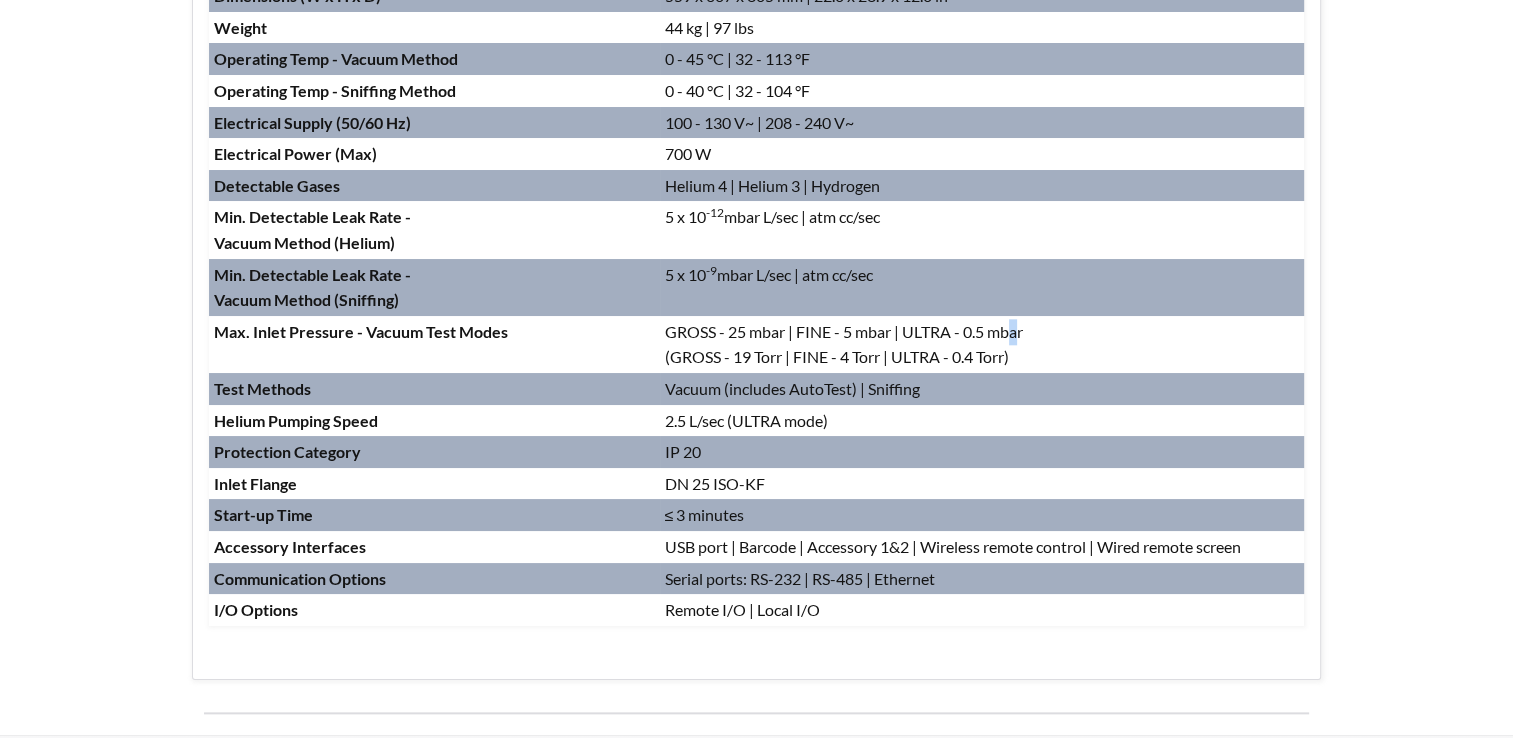 drag, startPoint x: 807, startPoint y: 416, endPoint x: 1016, endPoint y: 337, distance: 223.43231 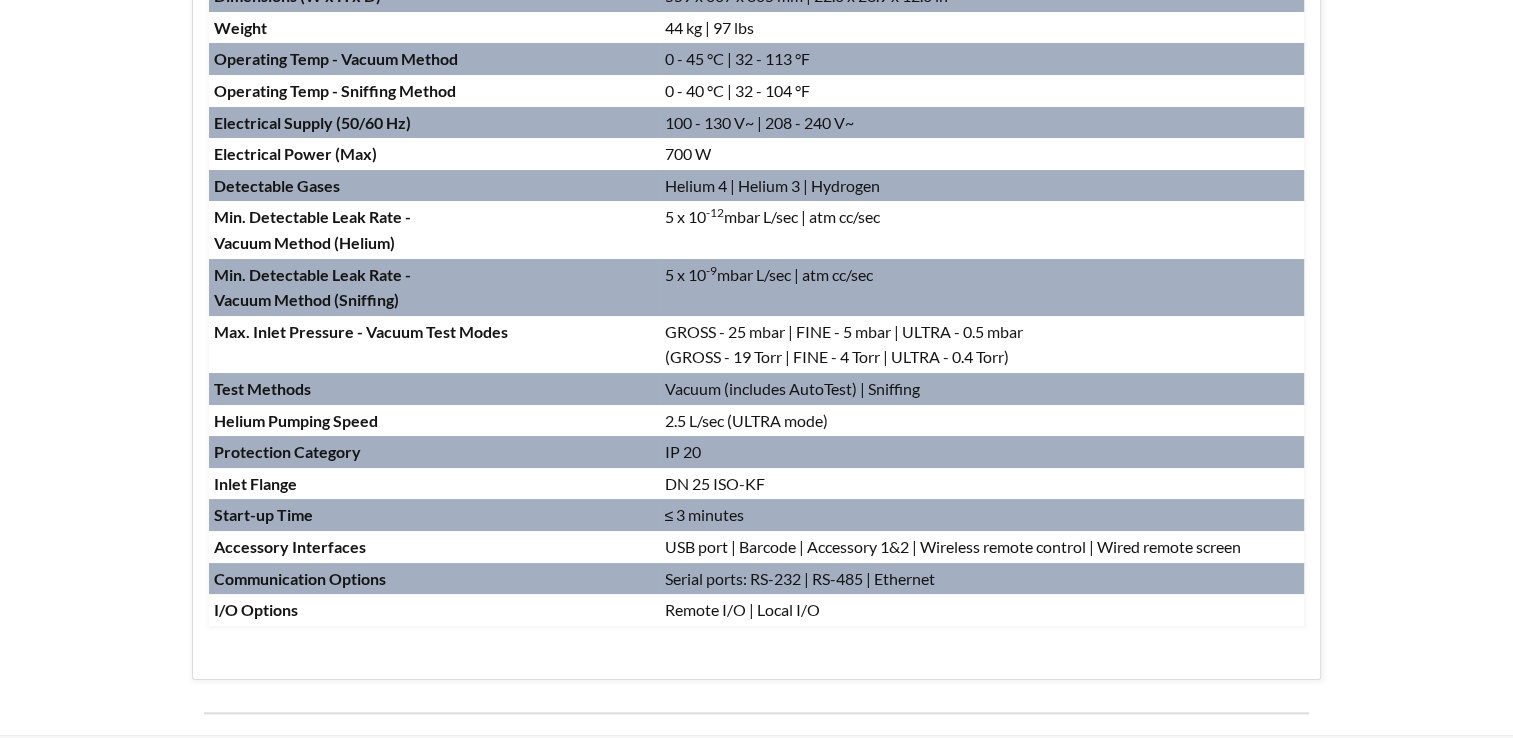 drag, startPoint x: 1016, startPoint y: 337, endPoint x: 1055, endPoint y: 354, distance: 42.544094 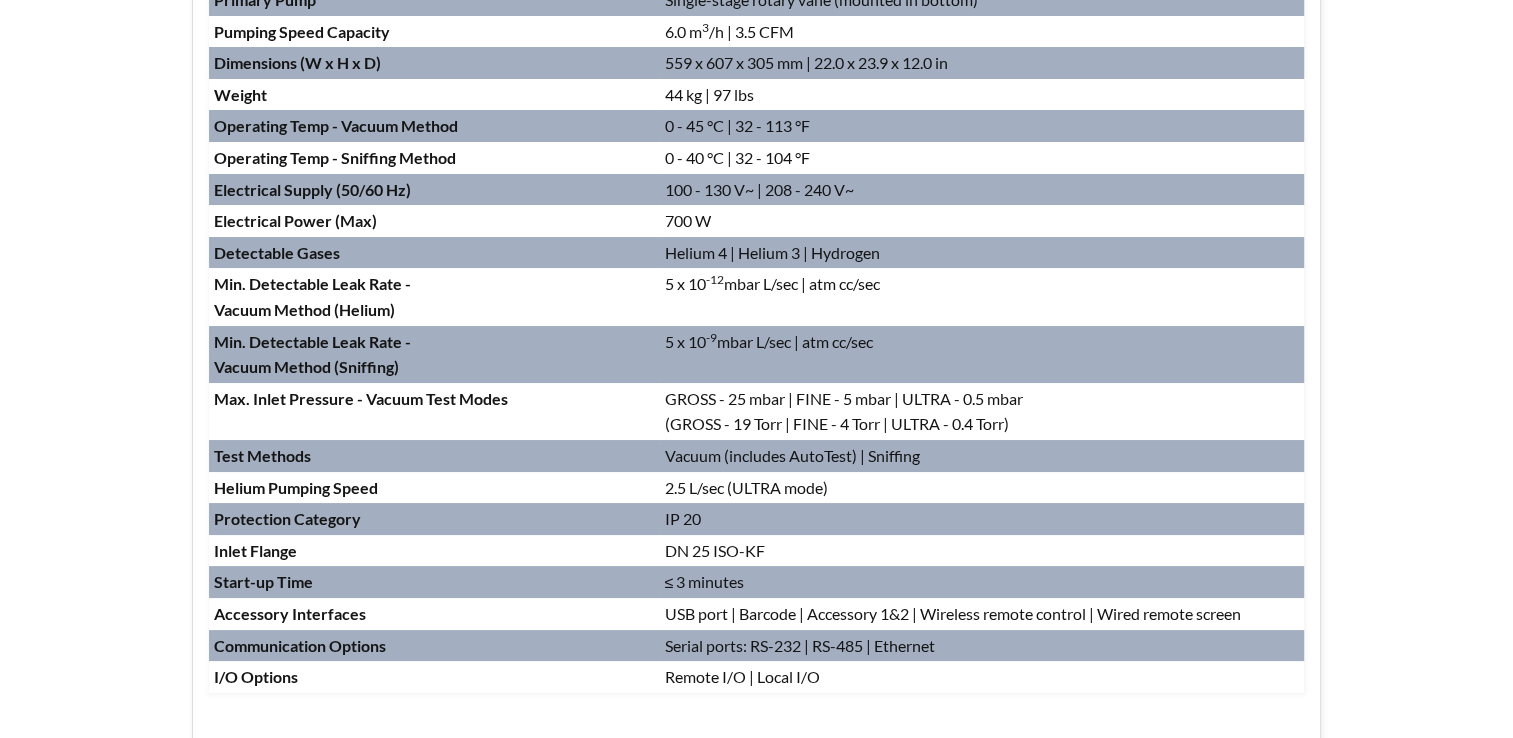 scroll, scrollTop: 2056, scrollLeft: 0, axis: vertical 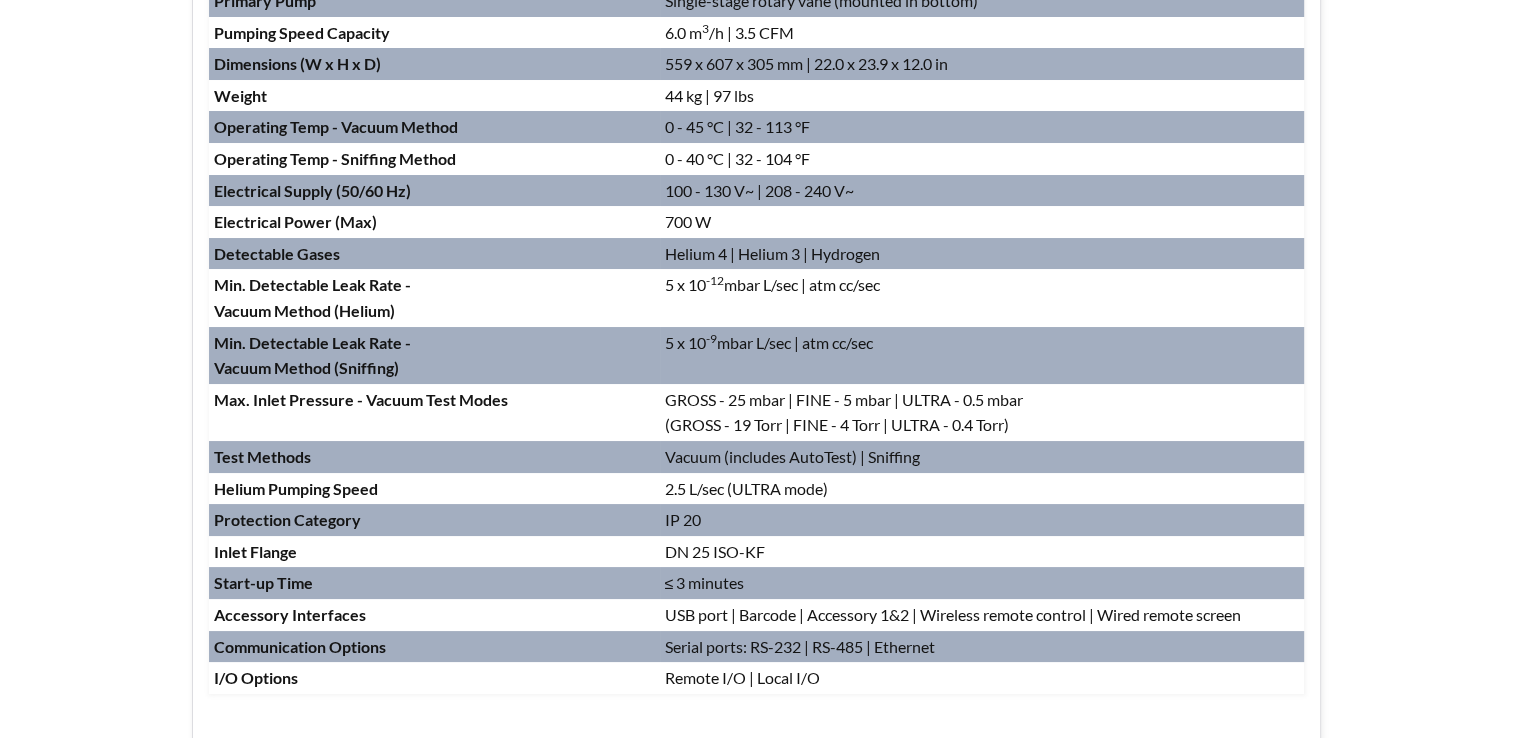 click on "TITAN VERSA T (Wet Pump)
Part Number:
TVT-XX1-1
Buy Online
The  TITAN VERSA T (Tower)   configuration is an incredibly powerful and versatile helium leak detector based on an innovative and proven core technology. It has a small footprint and is ready to work. Typical applications include laboratory/R&D environments, service cart mounted for maintenance applications, light-duty production, and sniffer applications. Founded on a core leak detector module, our configurable design—together with its high sensitivity and pumping capacity—gives you the flexibility and performance your application requires. Whether you need a service and maintenance tool or a production leak testing instrument, the TITAN VERSA is the versatile solution to your leak detection needs.  The TITAN VERSA  Warranty ,  Service , and  Support  package is the best in the industry.  Warranty   Leak detector - 1 year Ion source - 2 years Calibrated leak standard - lifetime -" at bounding box center [757, -542] 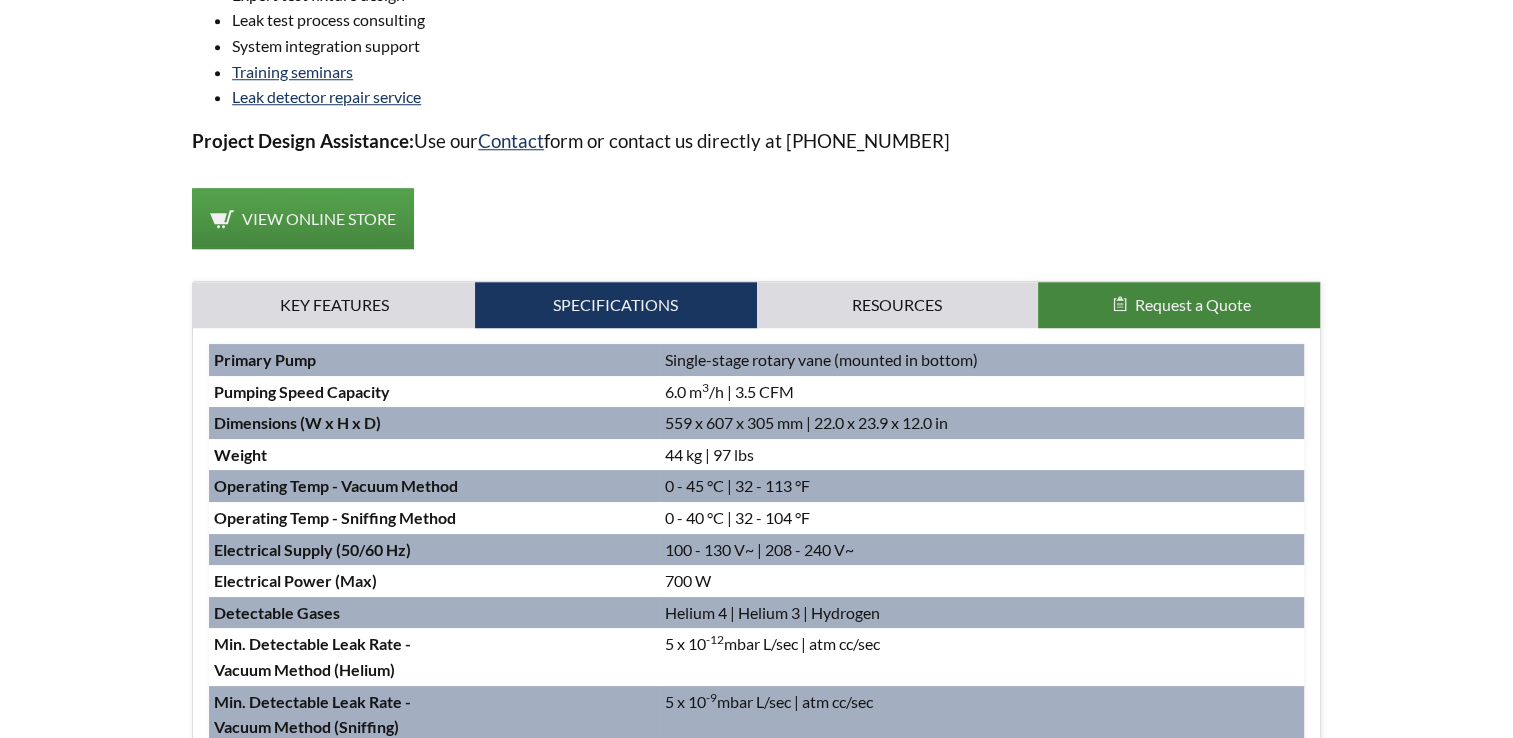 scroll, scrollTop: 1699, scrollLeft: 0, axis: vertical 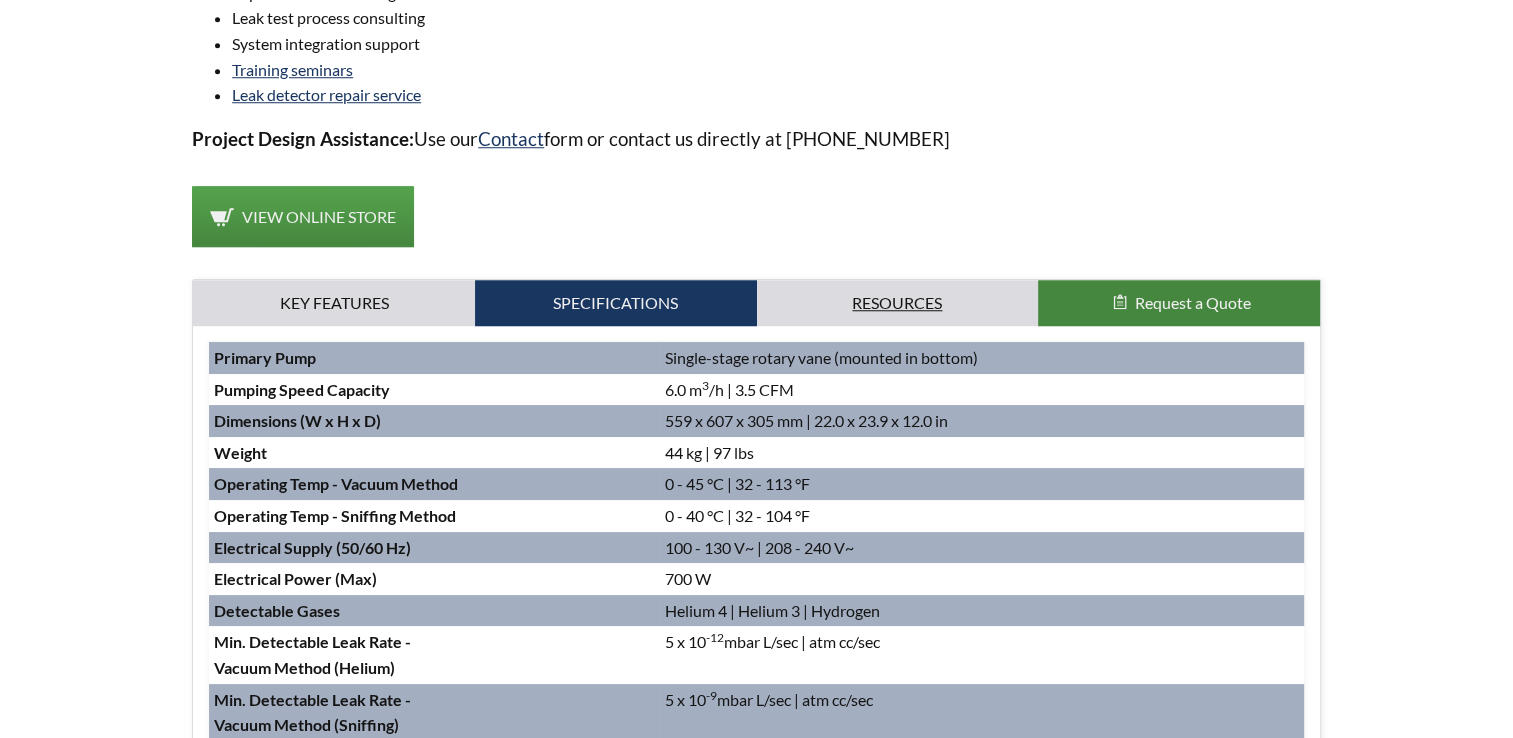 click on "Resources" at bounding box center (898, 303) 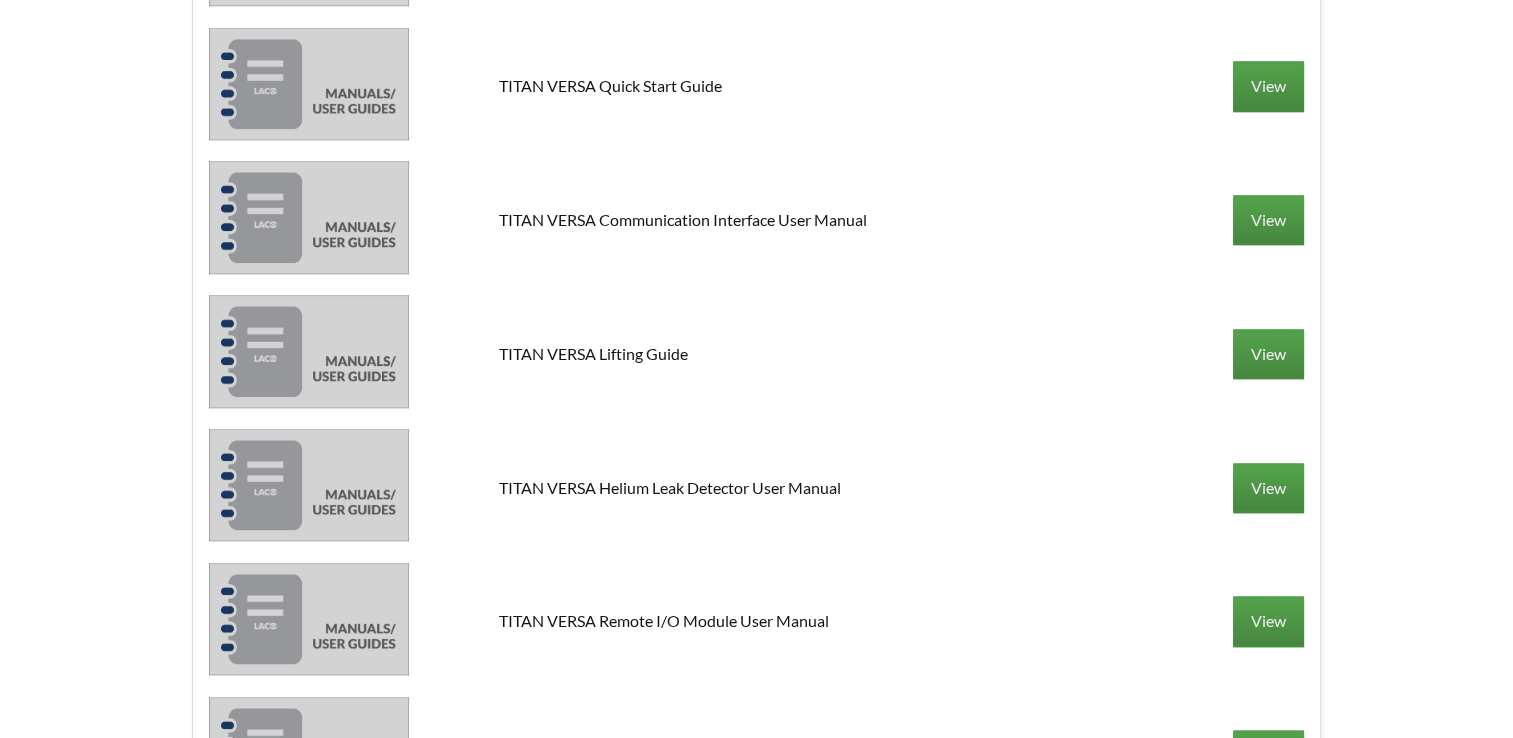 scroll, scrollTop: 2187, scrollLeft: 0, axis: vertical 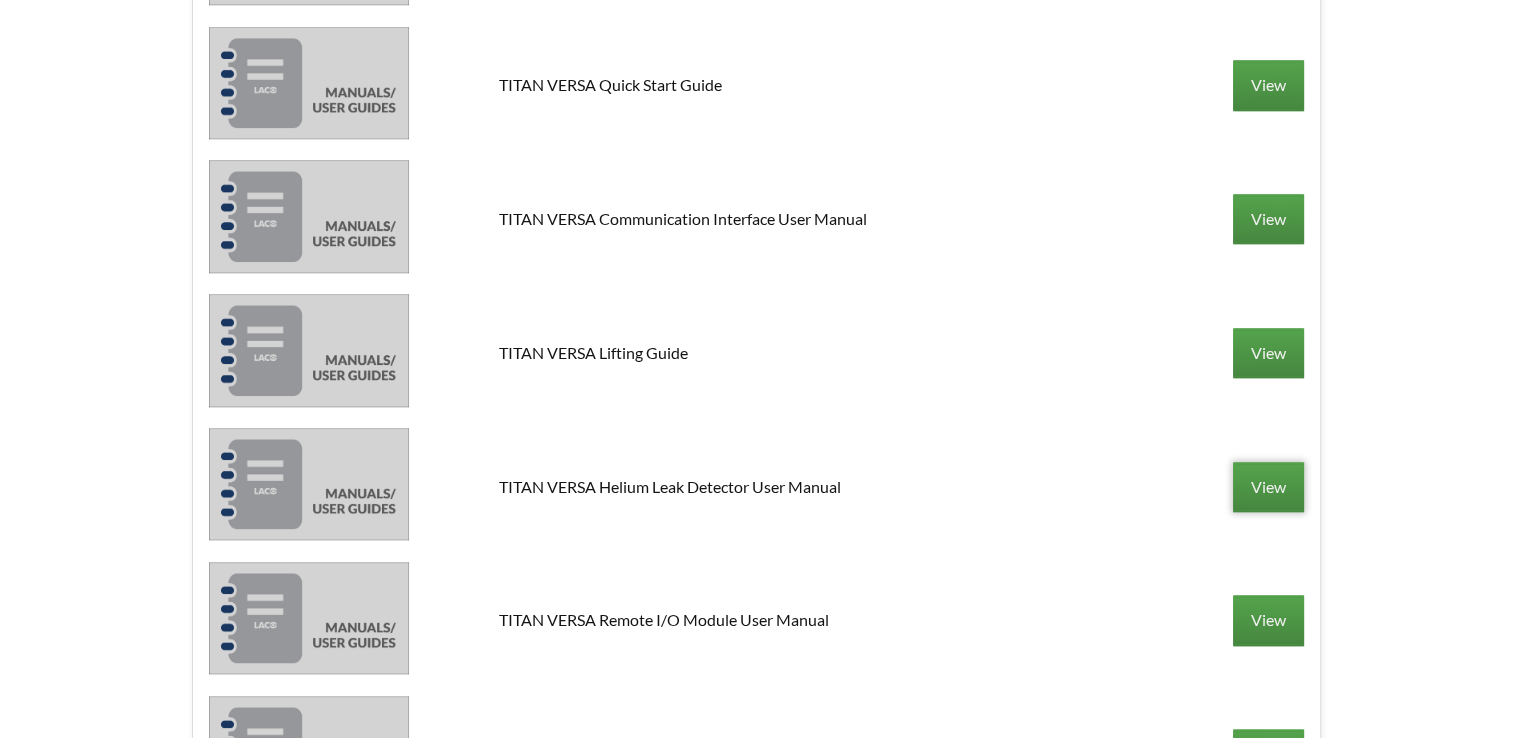 click on "View" at bounding box center [1268, 487] 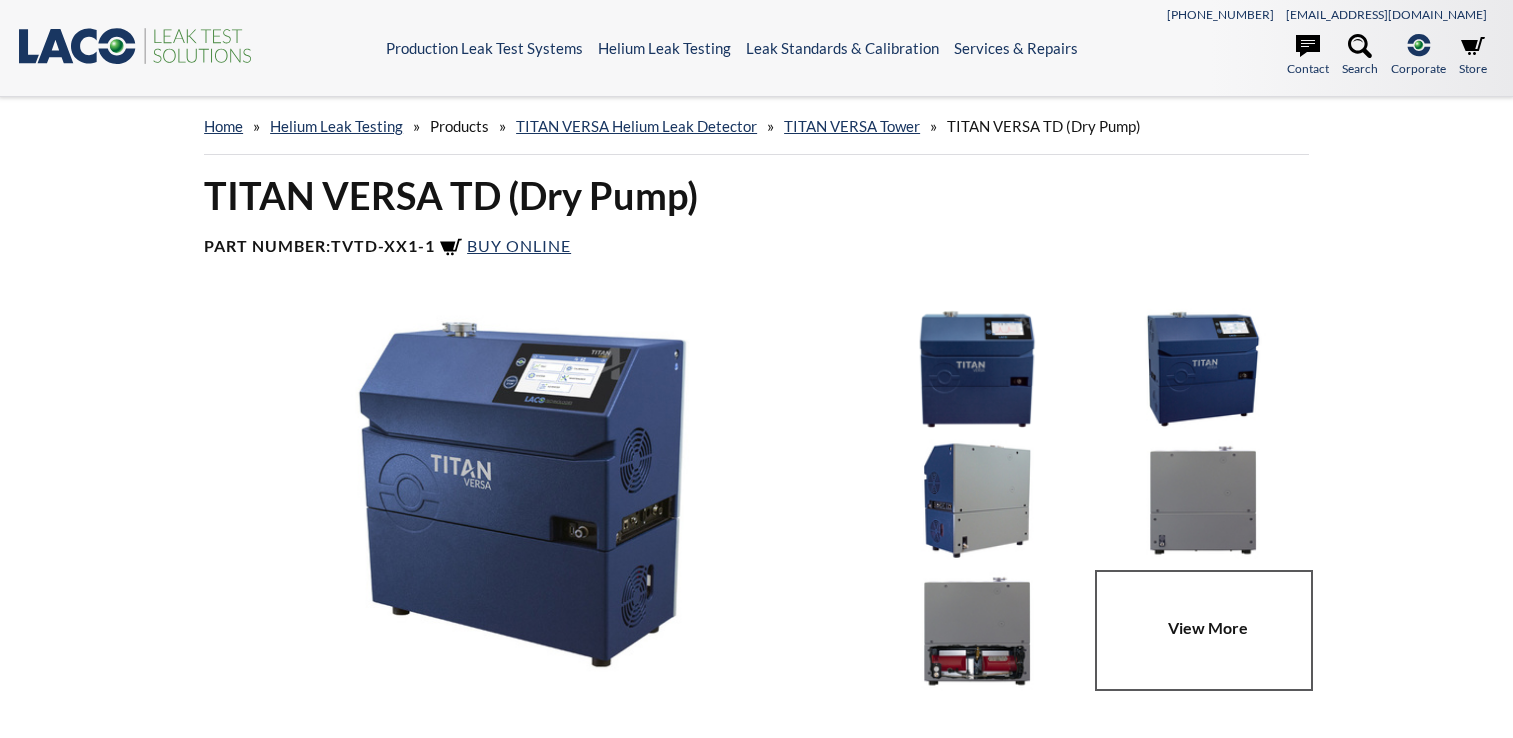 scroll, scrollTop: 0, scrollLeft: 0, axis: both 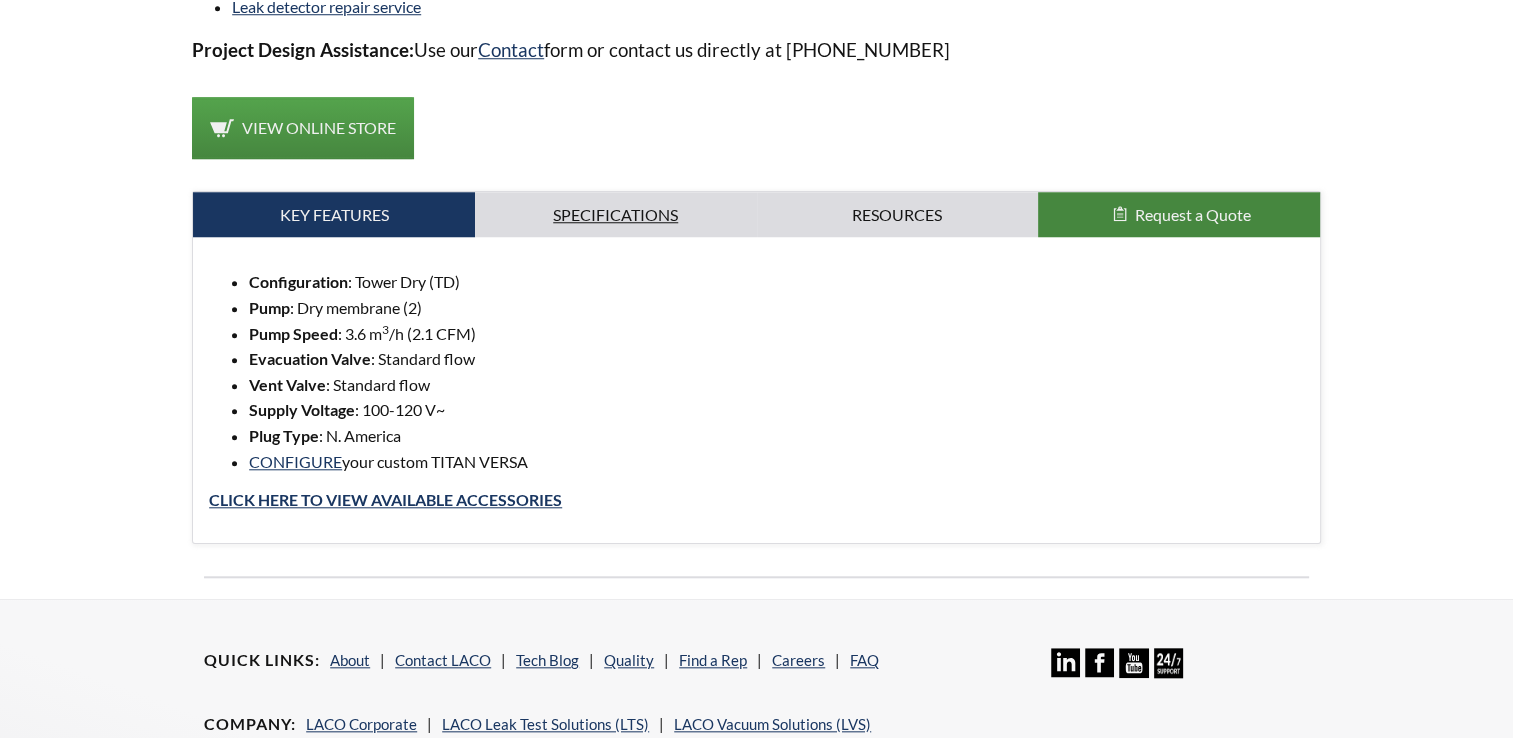 click on "Specifications" at bounding box center (616, 215) 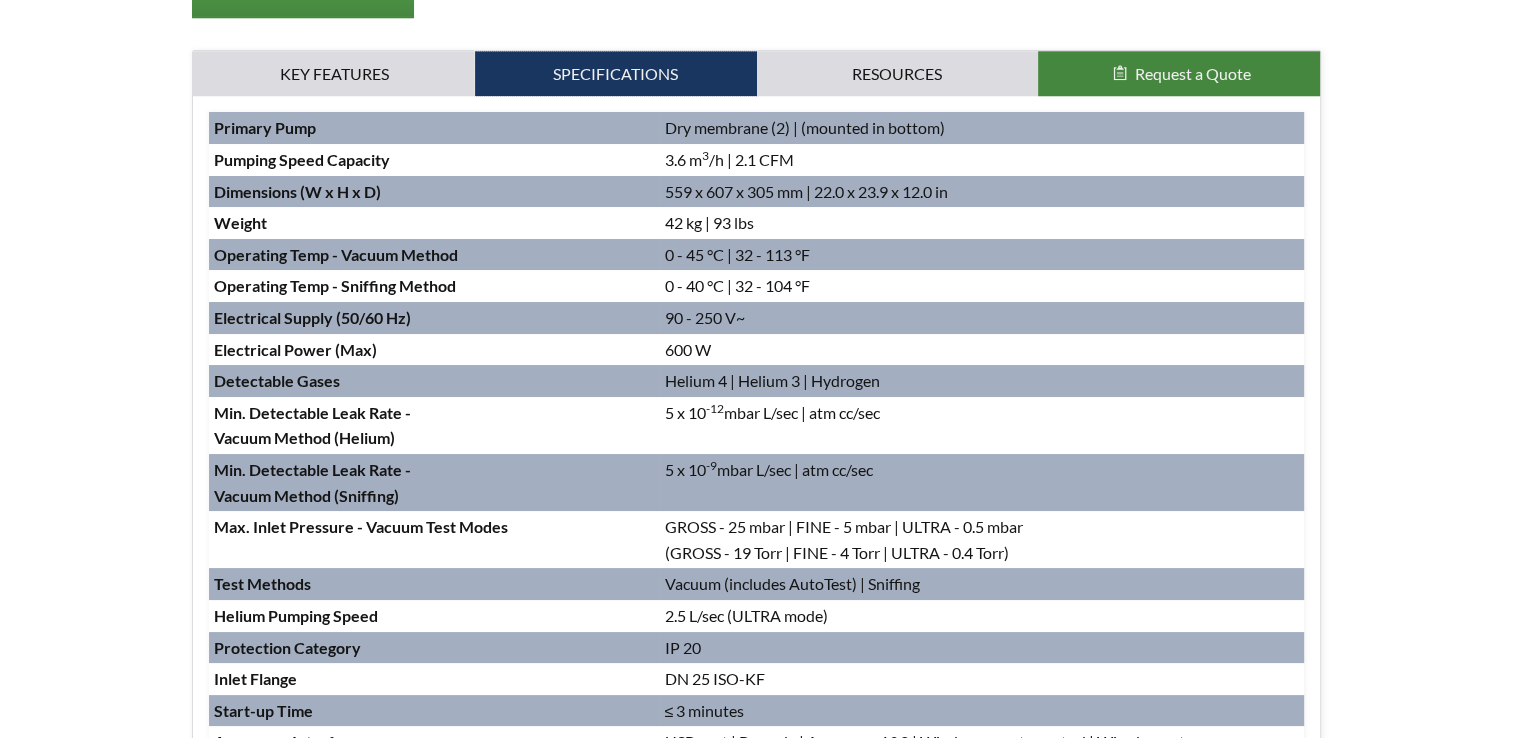 scroll, scrollTop: 1912, scrollLeft: 0, axis: vertical 